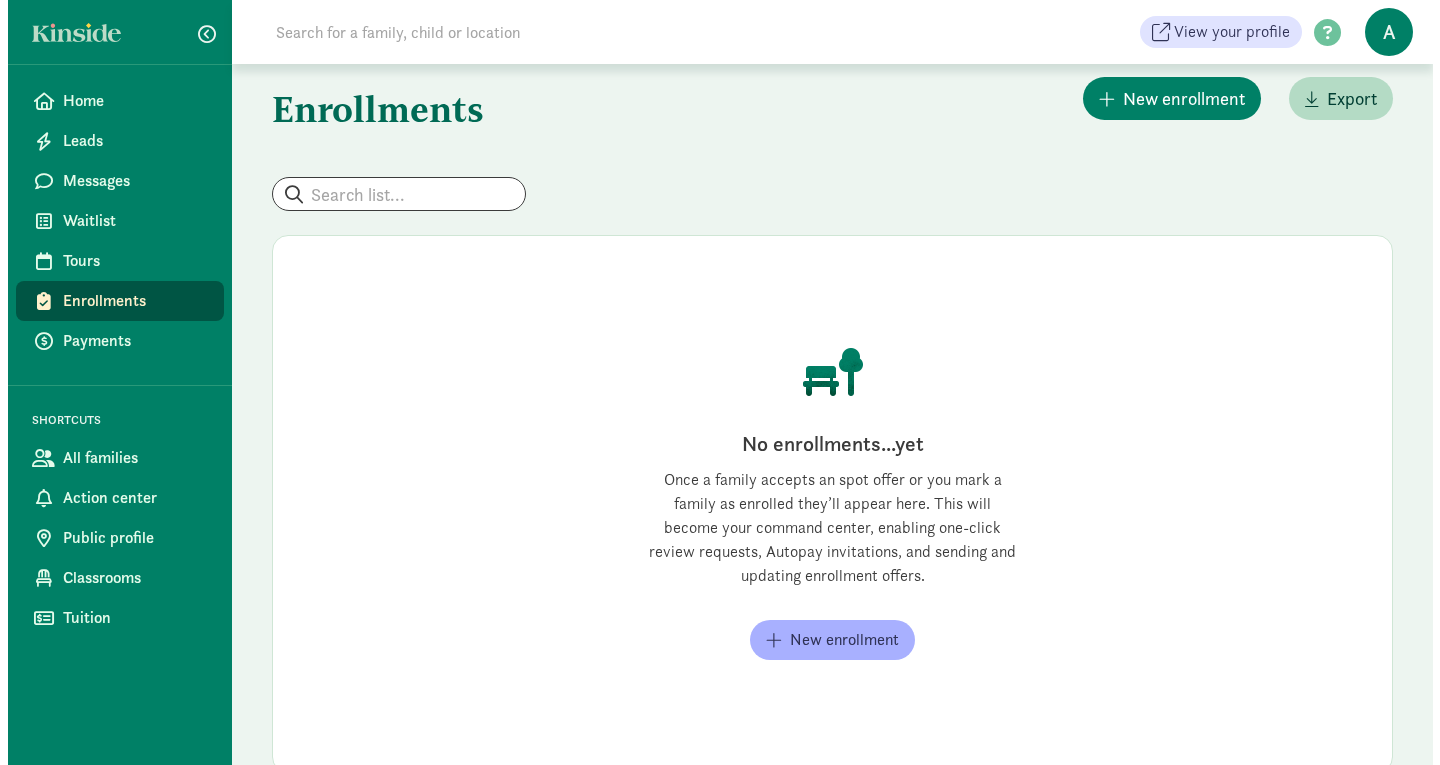 scroll, scrollTop: 0, scrollLeft: 0, axis: both 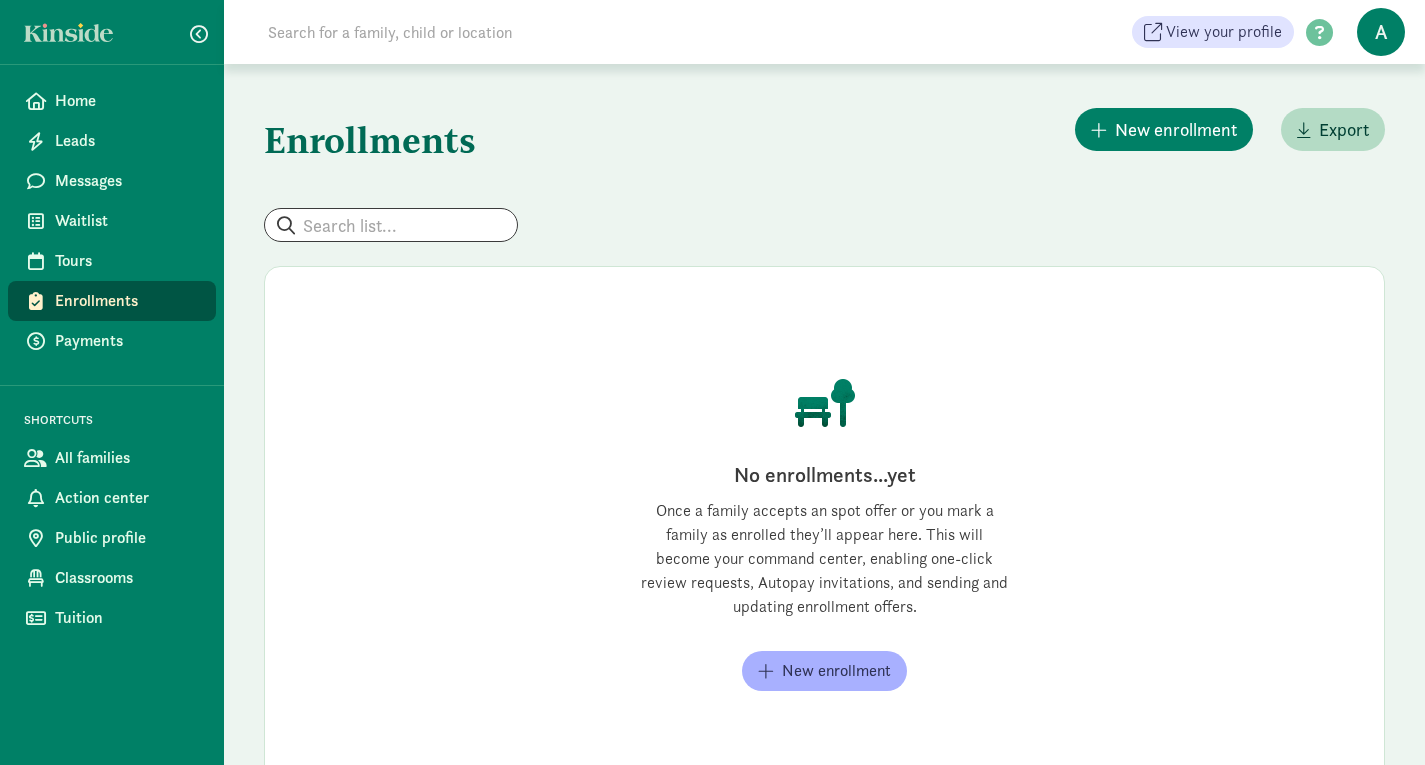 click on "No enrollments...yet   Once a family accepts an spot offer or you mark a family as enrolled
they’ll appear here. This will become your command center, enabling one-click review
requests, Autopay invitations, and sending and updating enrollment offers.
New enrollment" at bounding box center [824, 535] 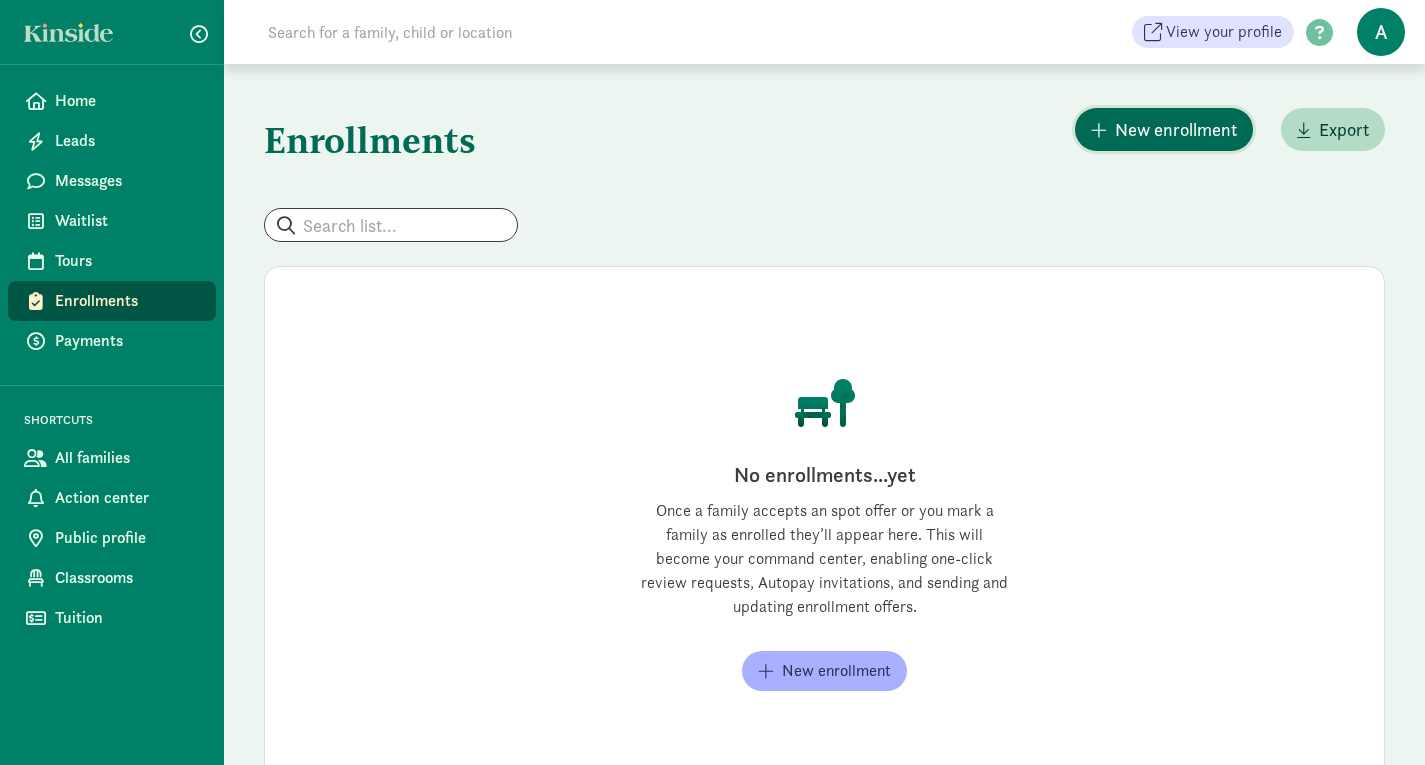 click on "New enrollment" at bounding box center (1164, 129) 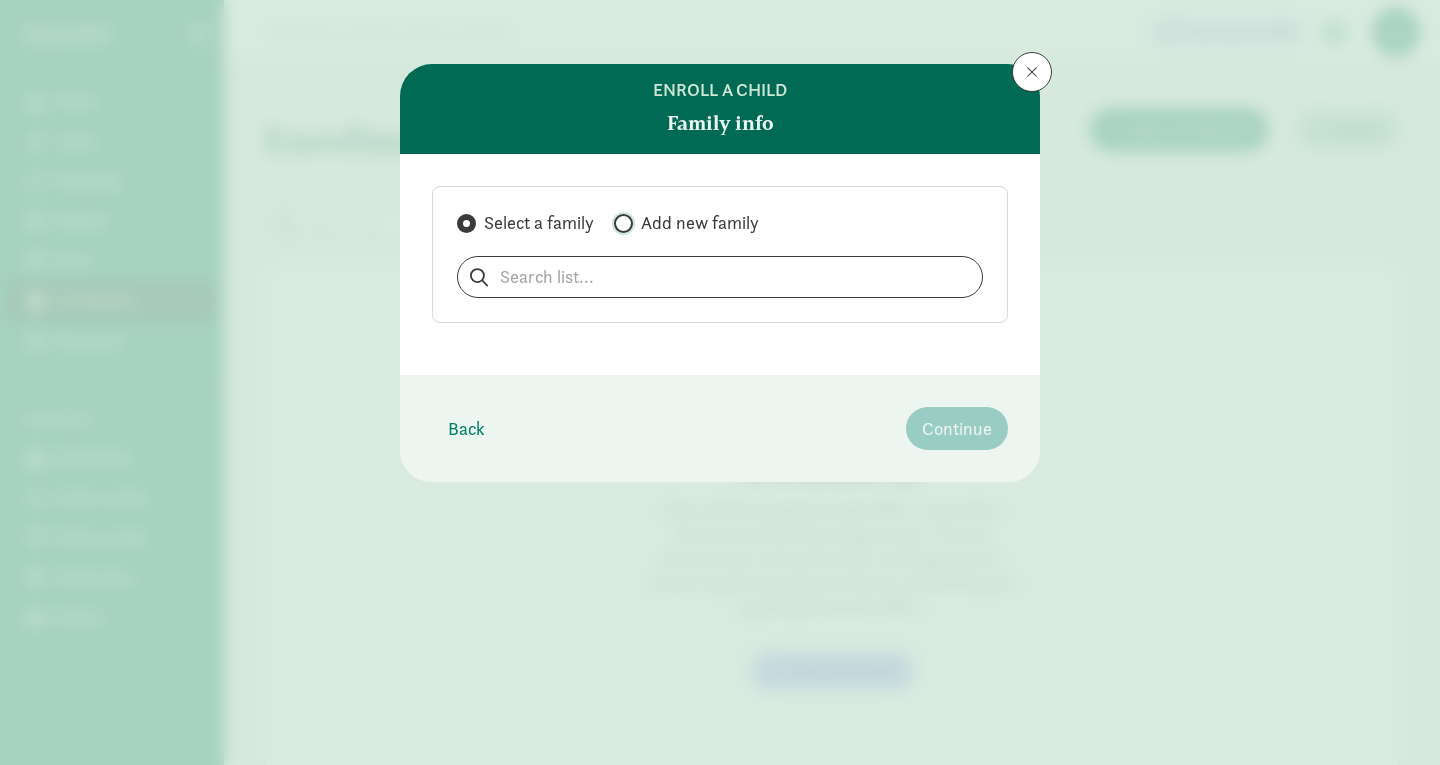 click on "Add new family" at bounding box center [620, 223] 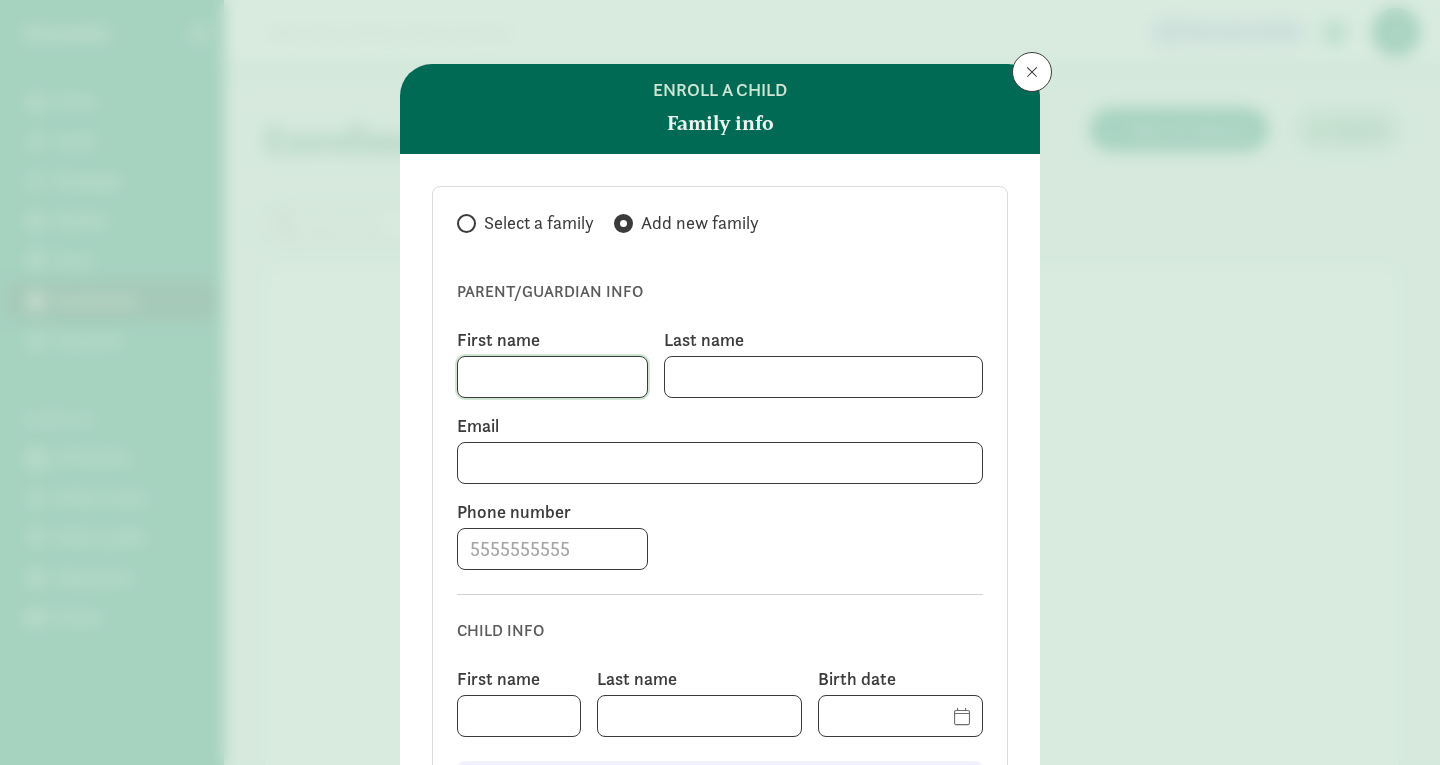 click 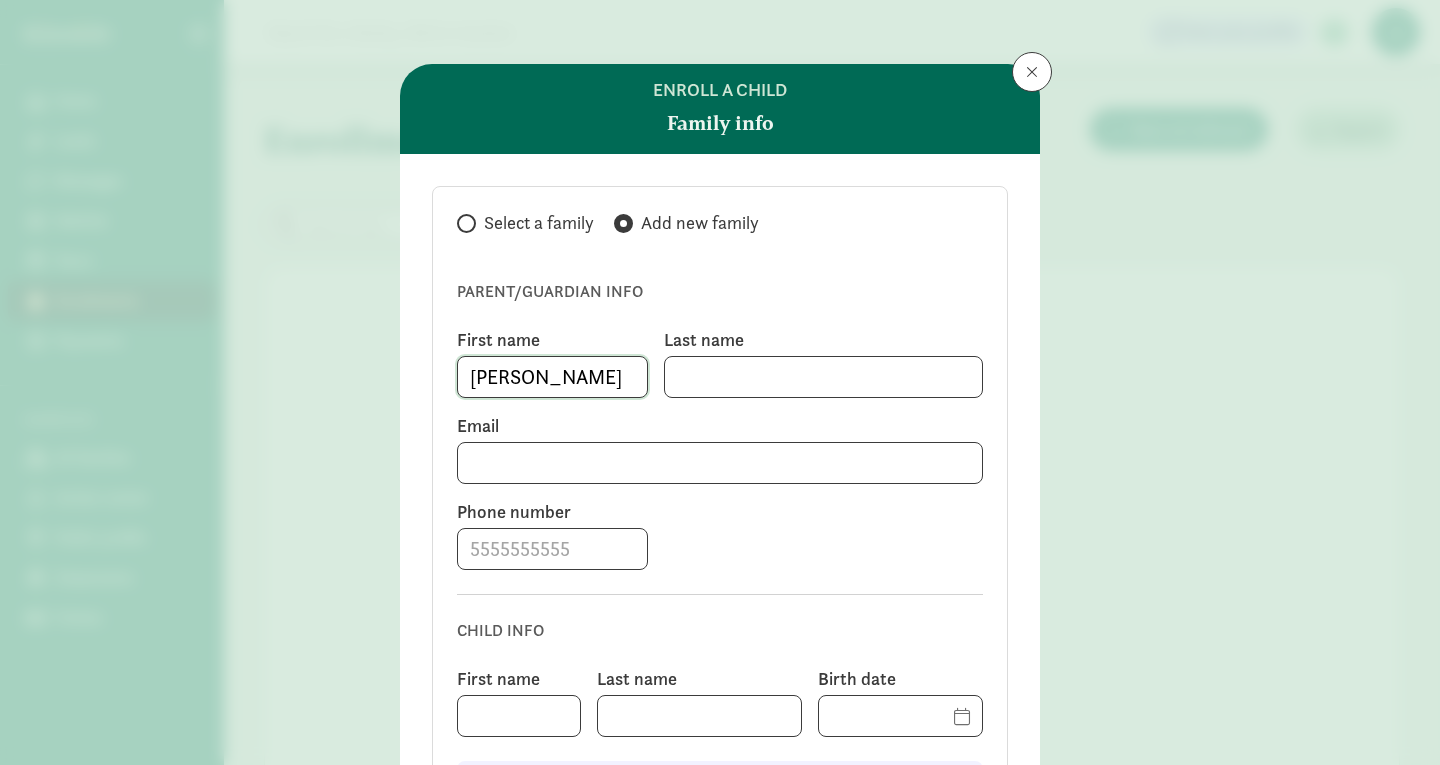 type on "[PERSON_NAME]" 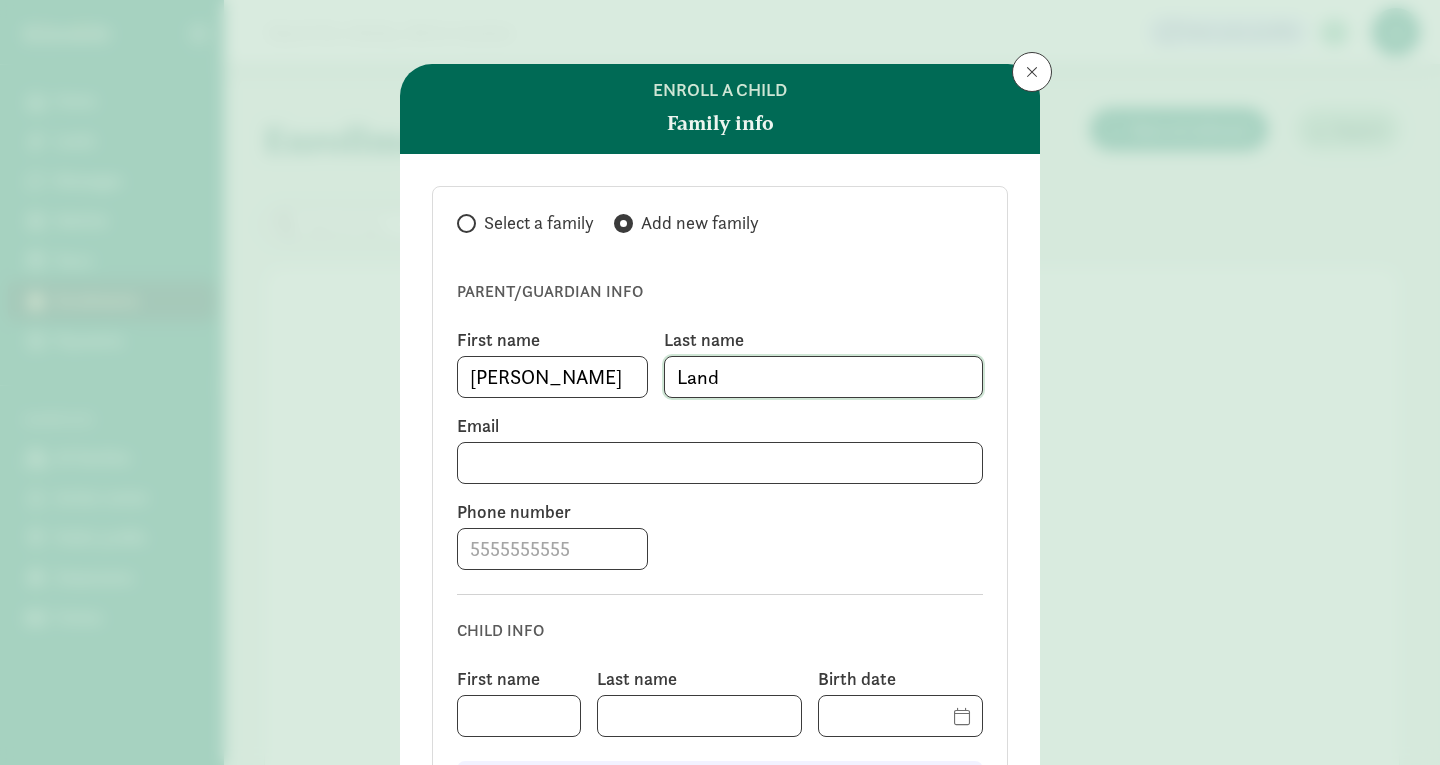 type on "Land" 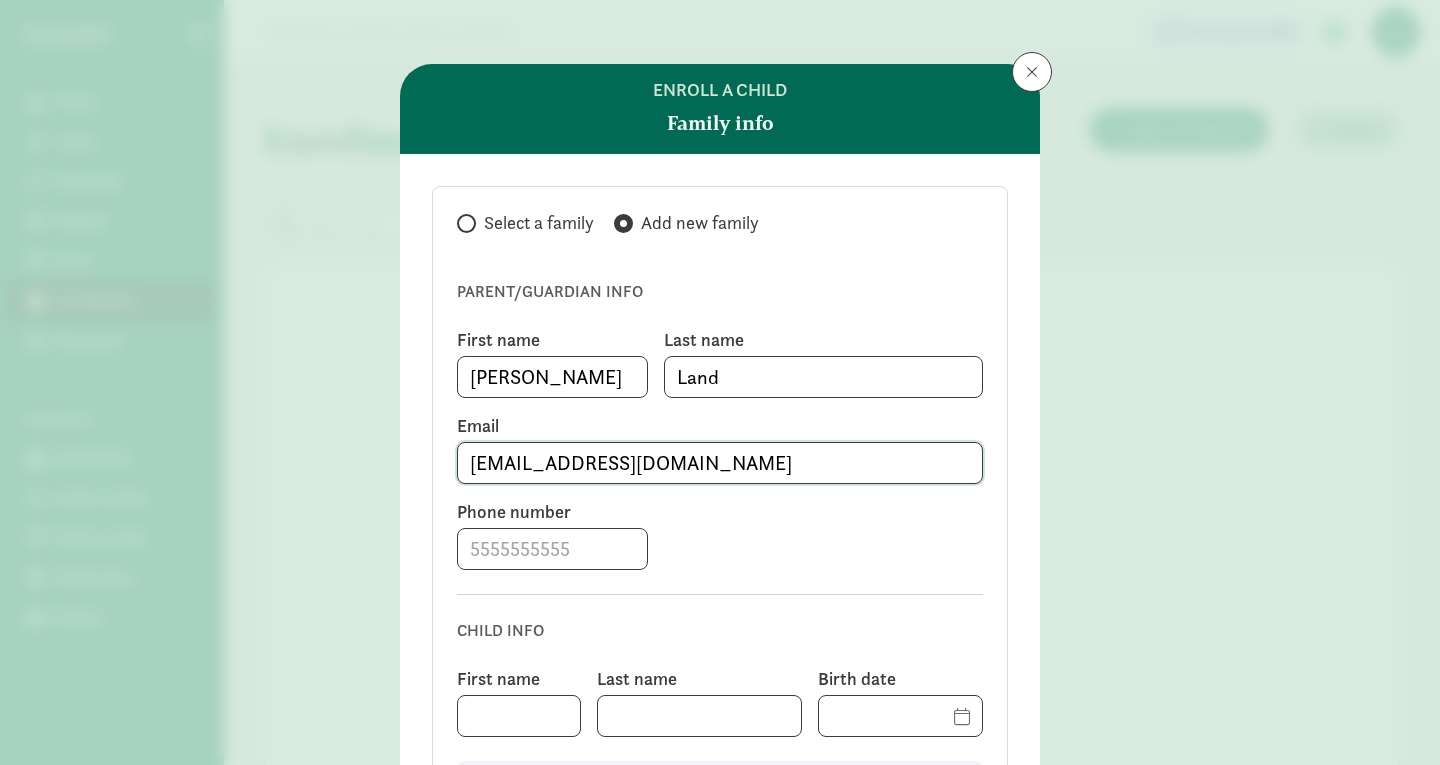 type on "[EMAIL_ADDRESS][DOMAIN_NAME]" 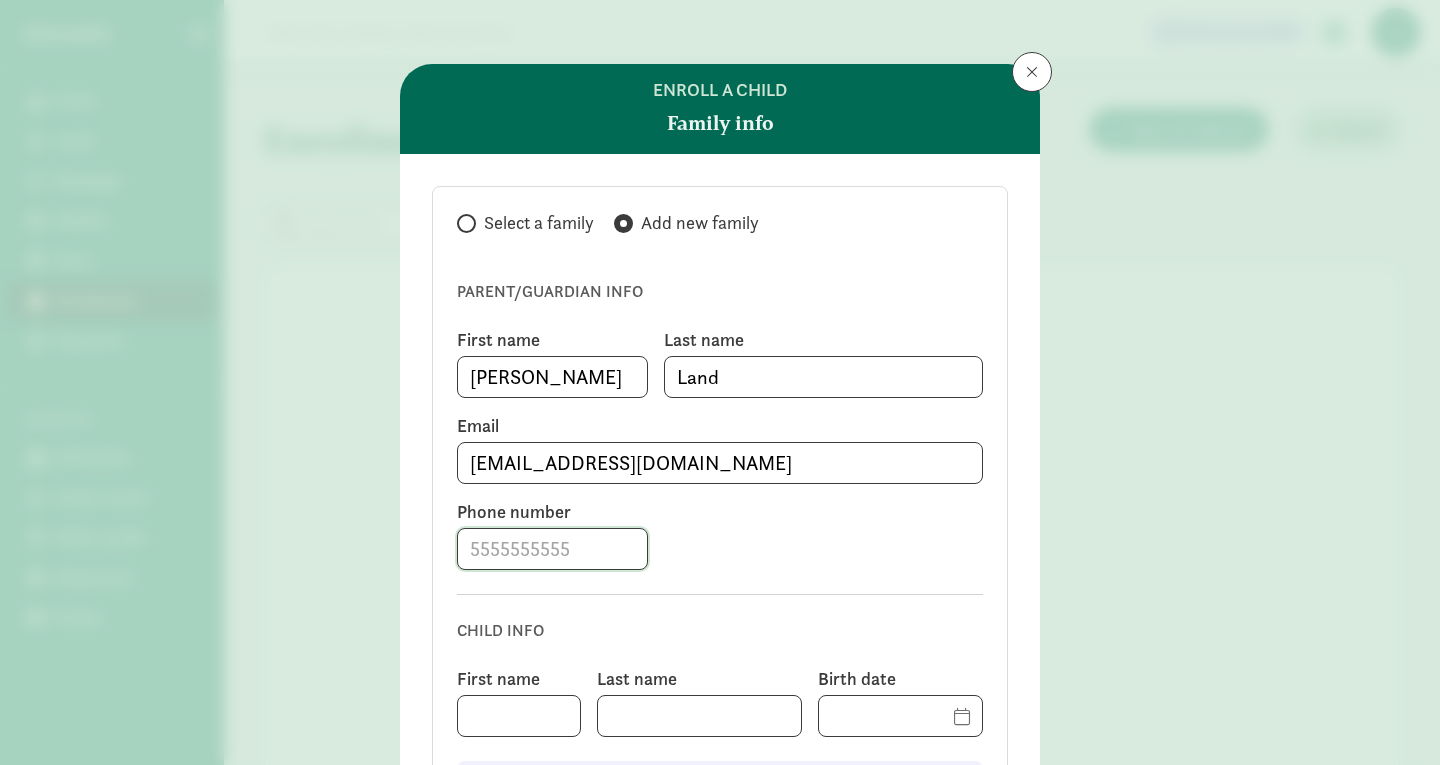 click 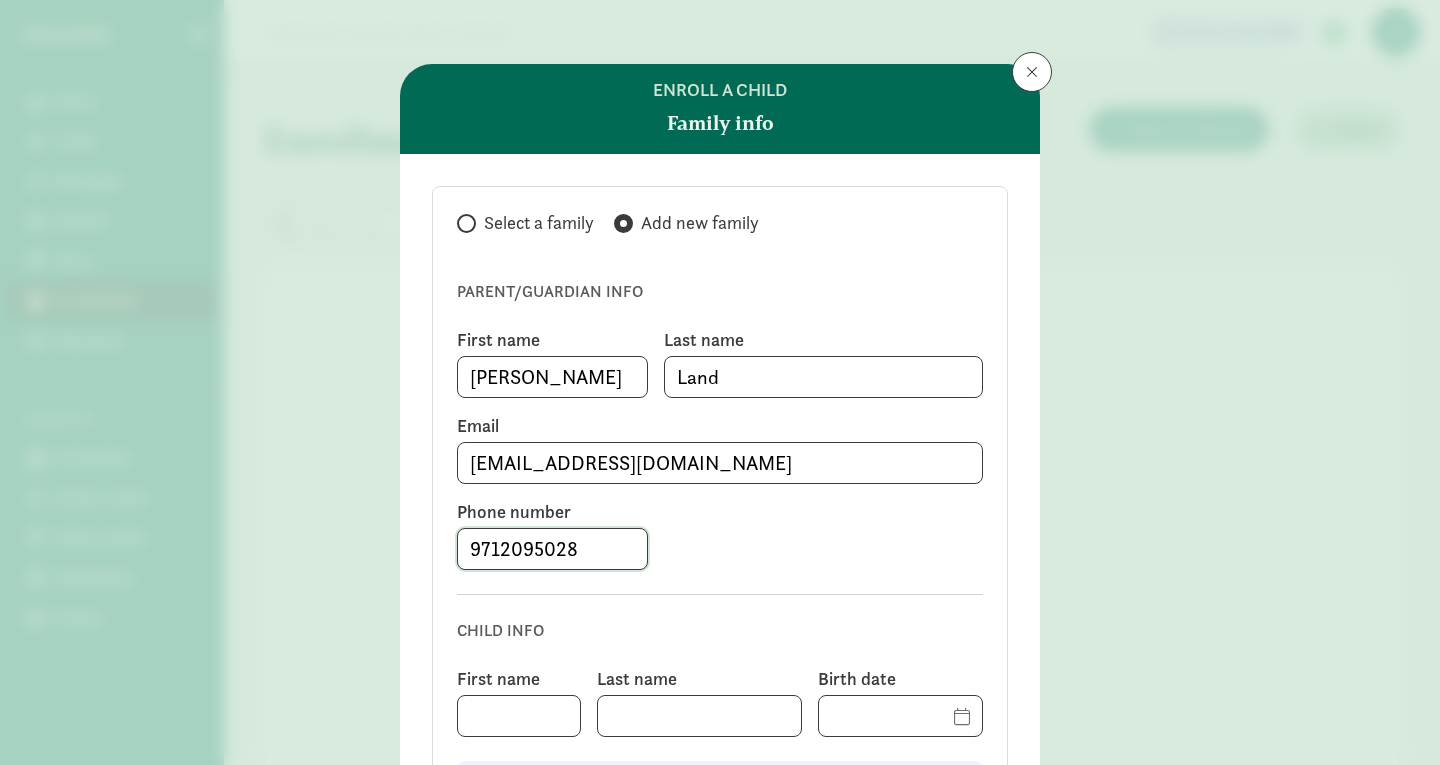 type on "9712095028" 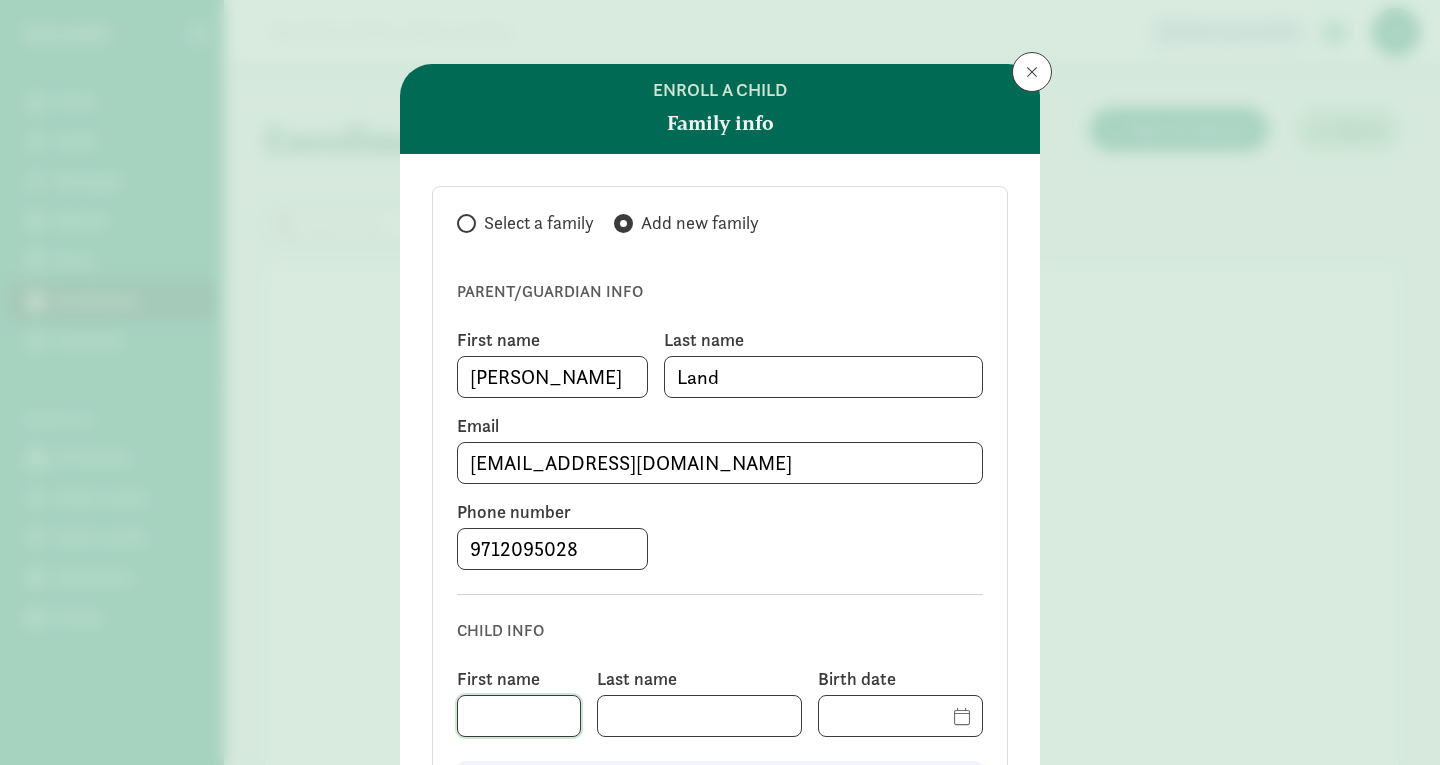 click 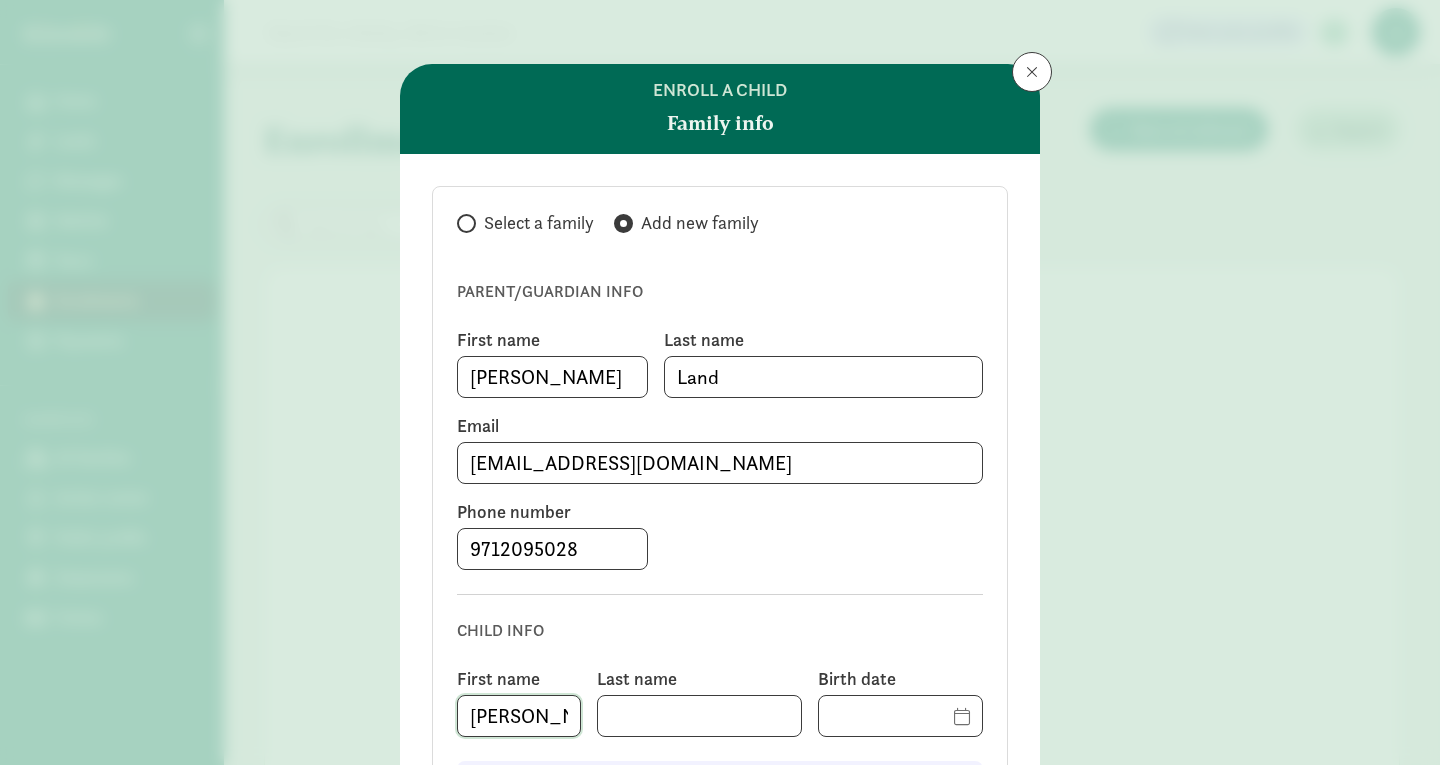 type on "[PERSON_NAME]" 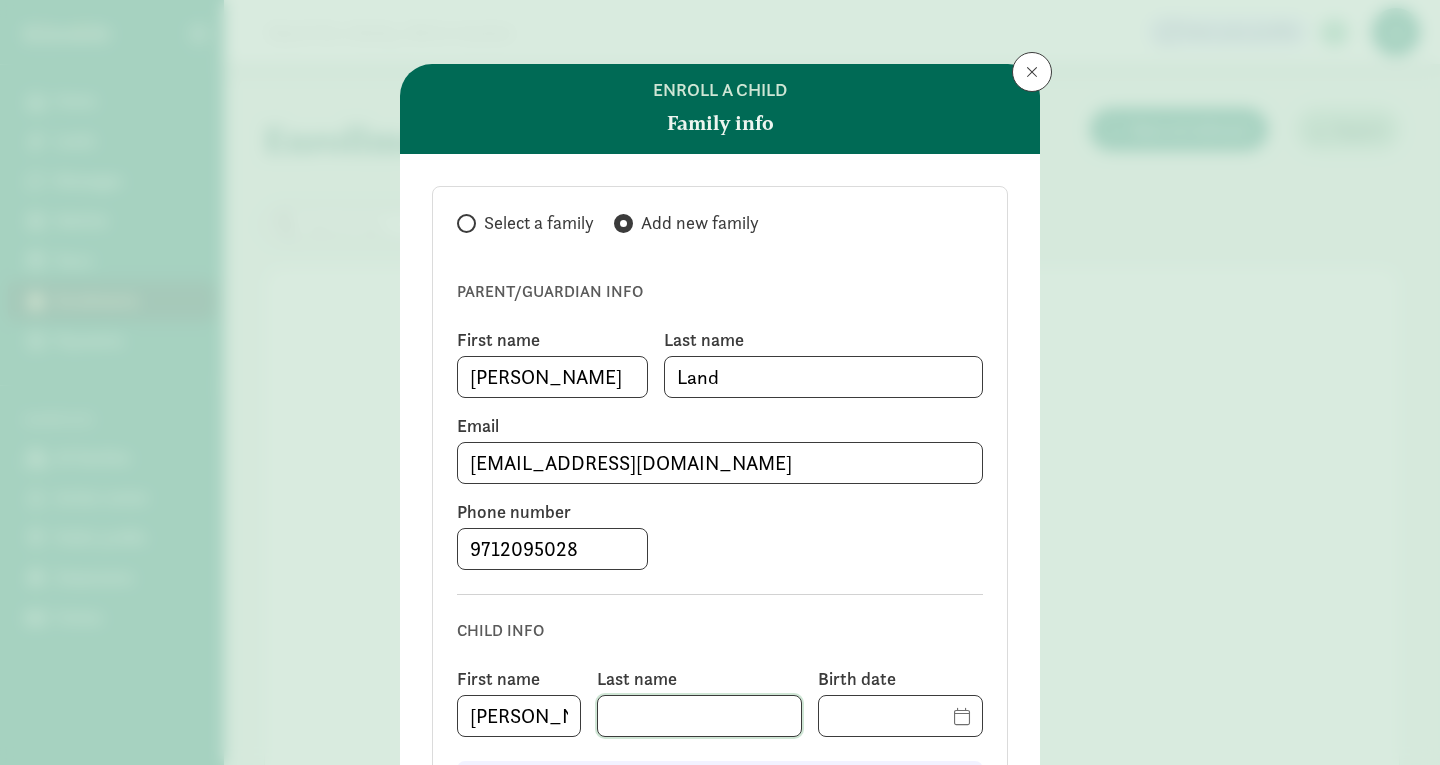 type on "L" 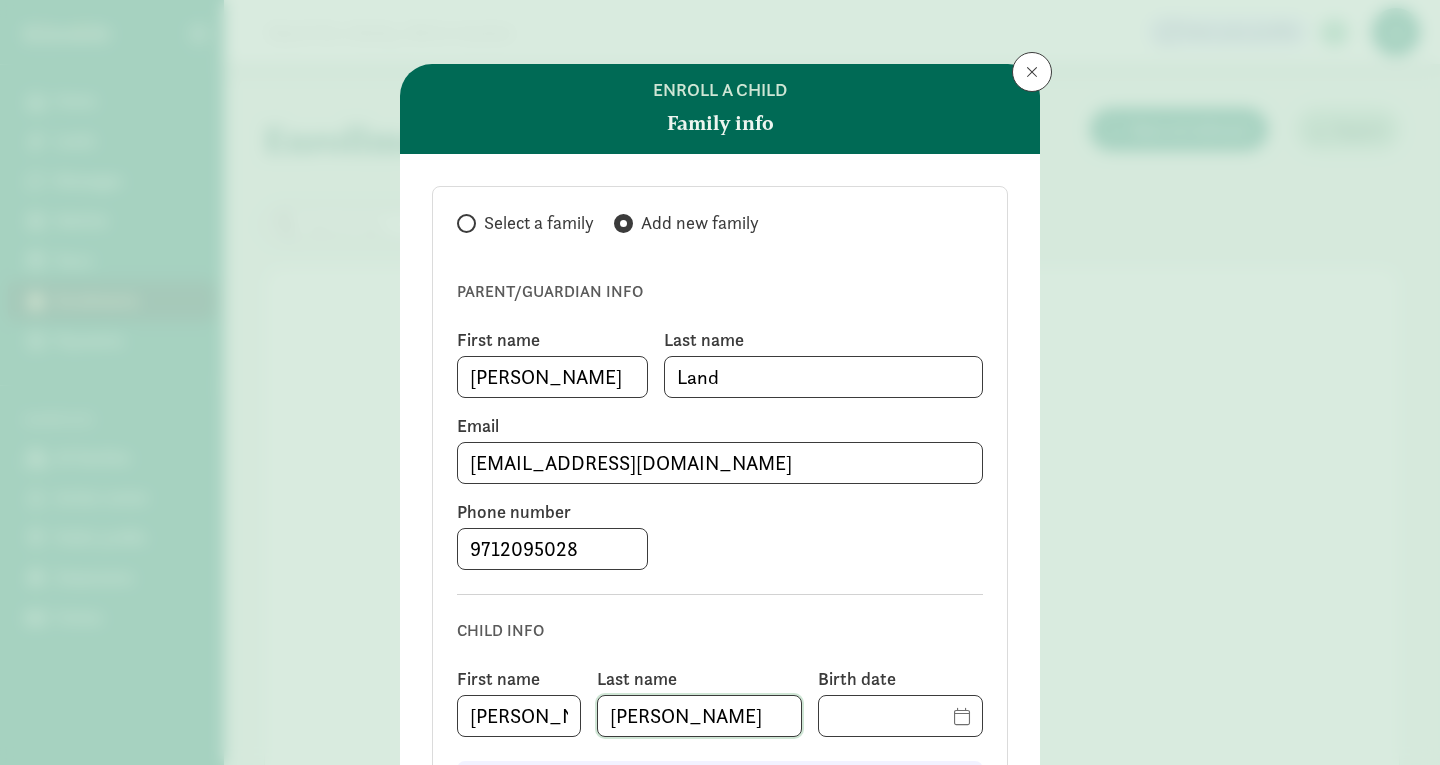 type on "[PERSON_NAME]" 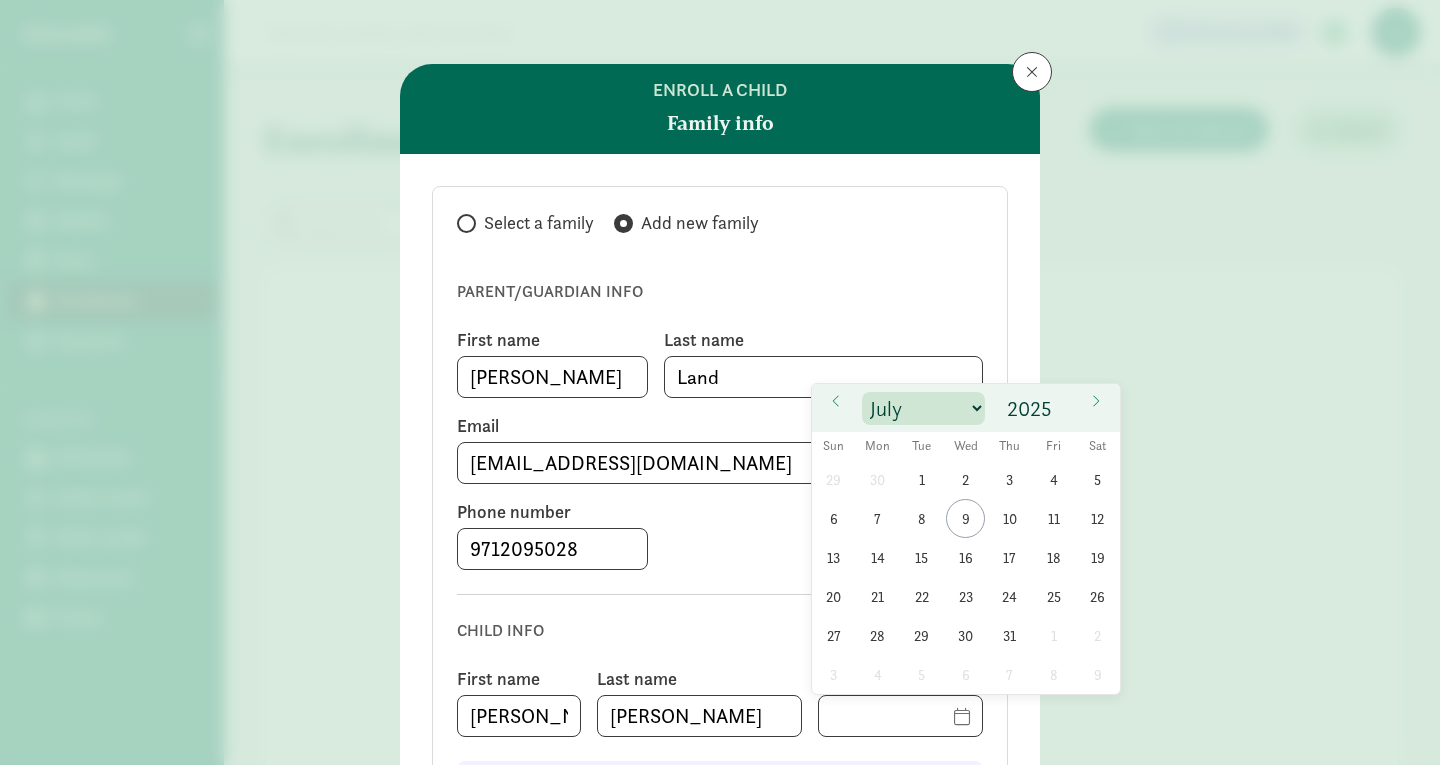 click on "January February March April May June July August September October November December" at bounding box center (923, 408) 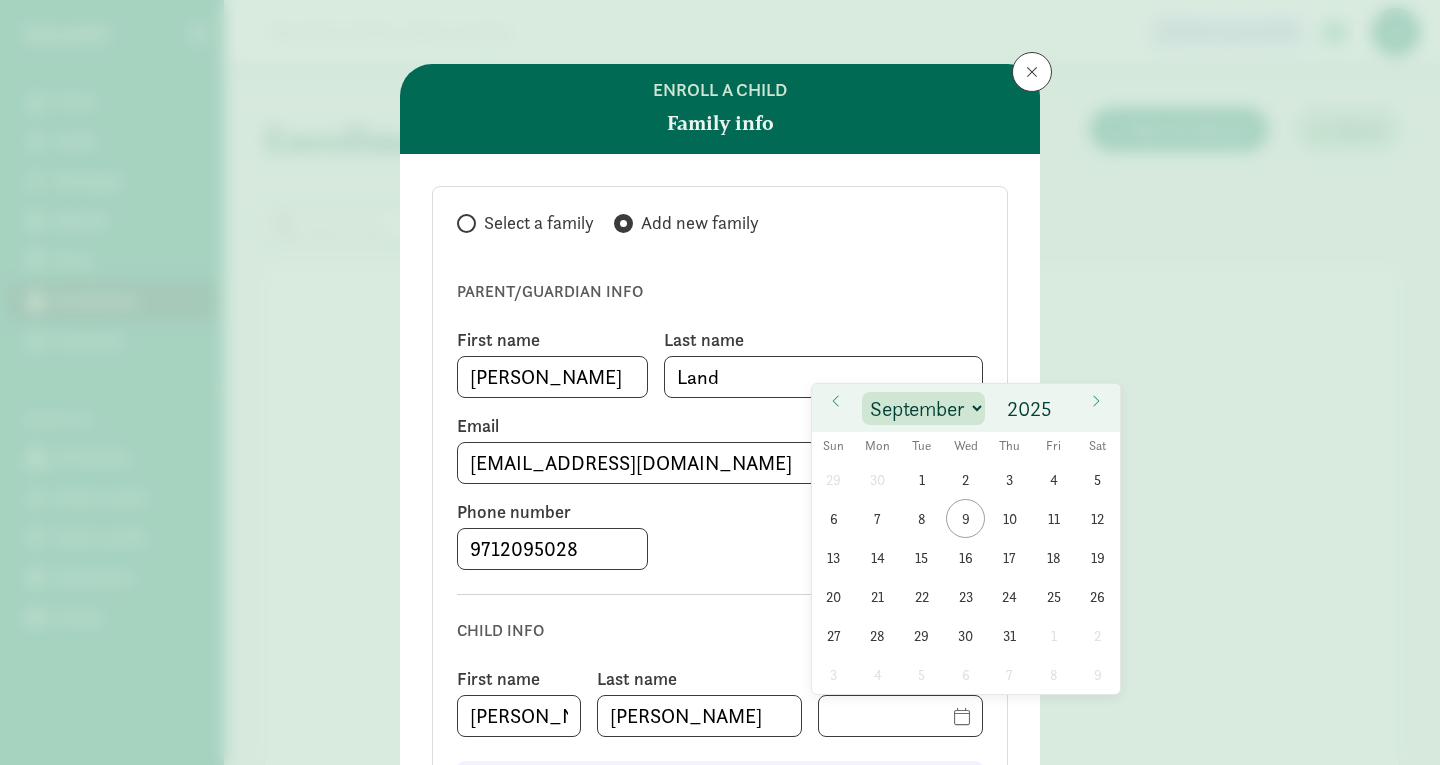 click on "January February March April May June July August September October November December" at bounding box center [923, 408] 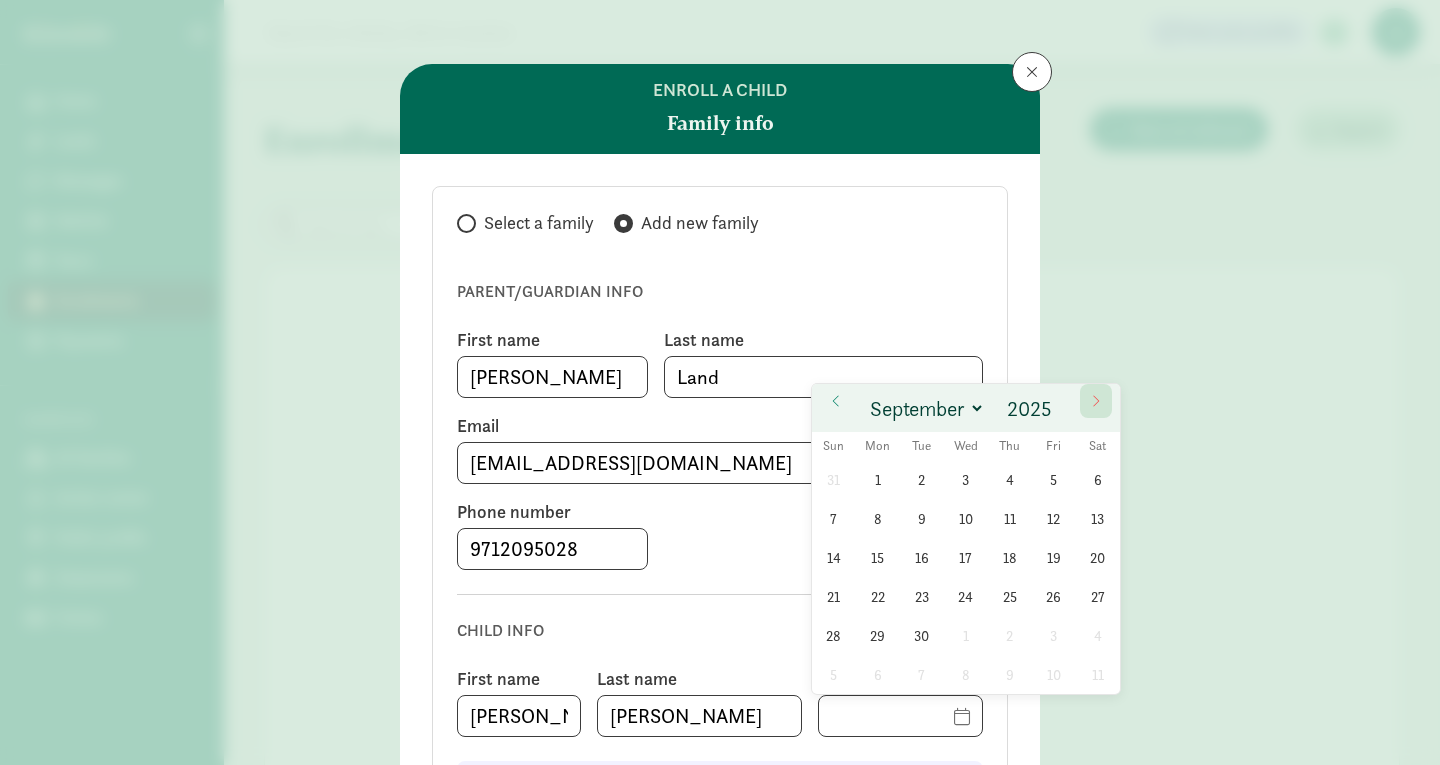 click at bounding box center [1096, 401] 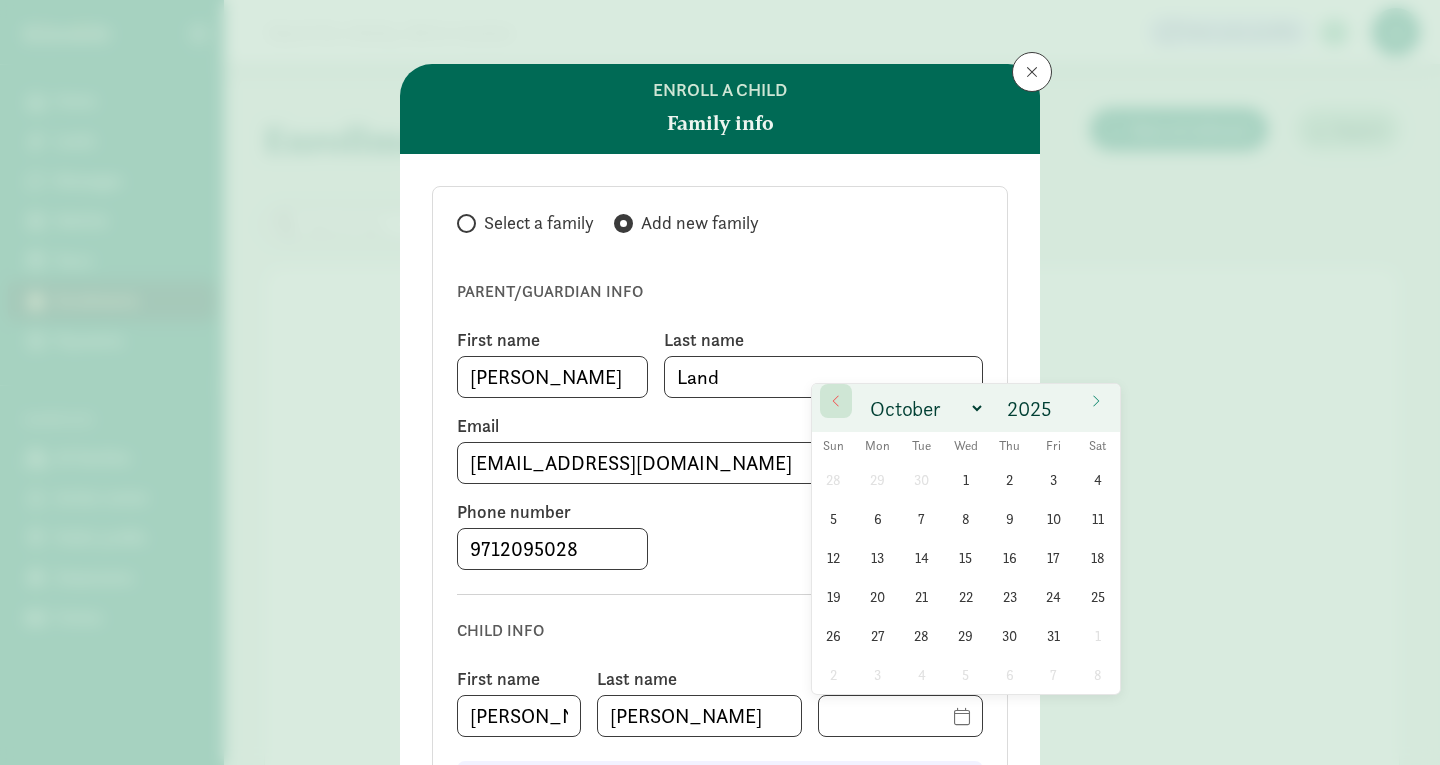 click 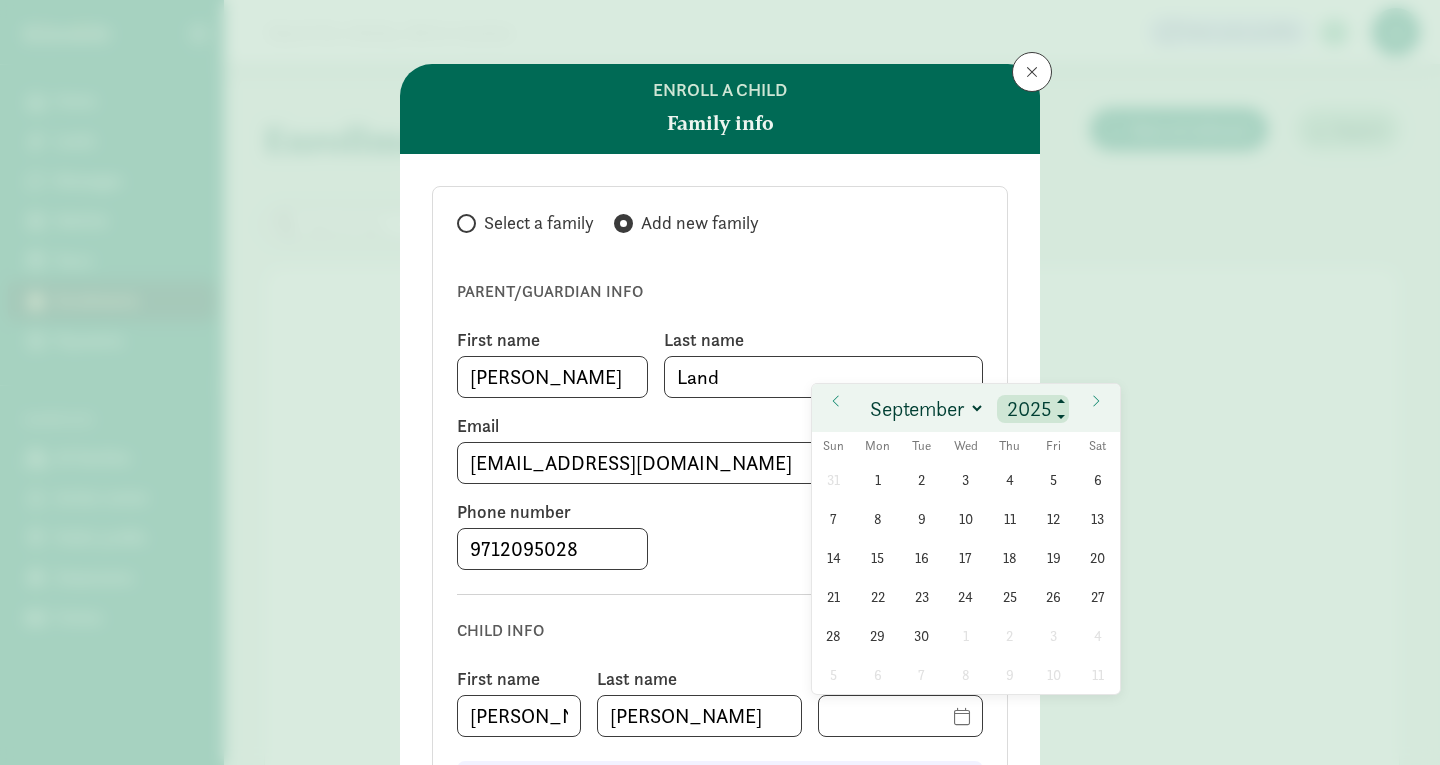 click on "2025" at bounding box center [1033, 409] 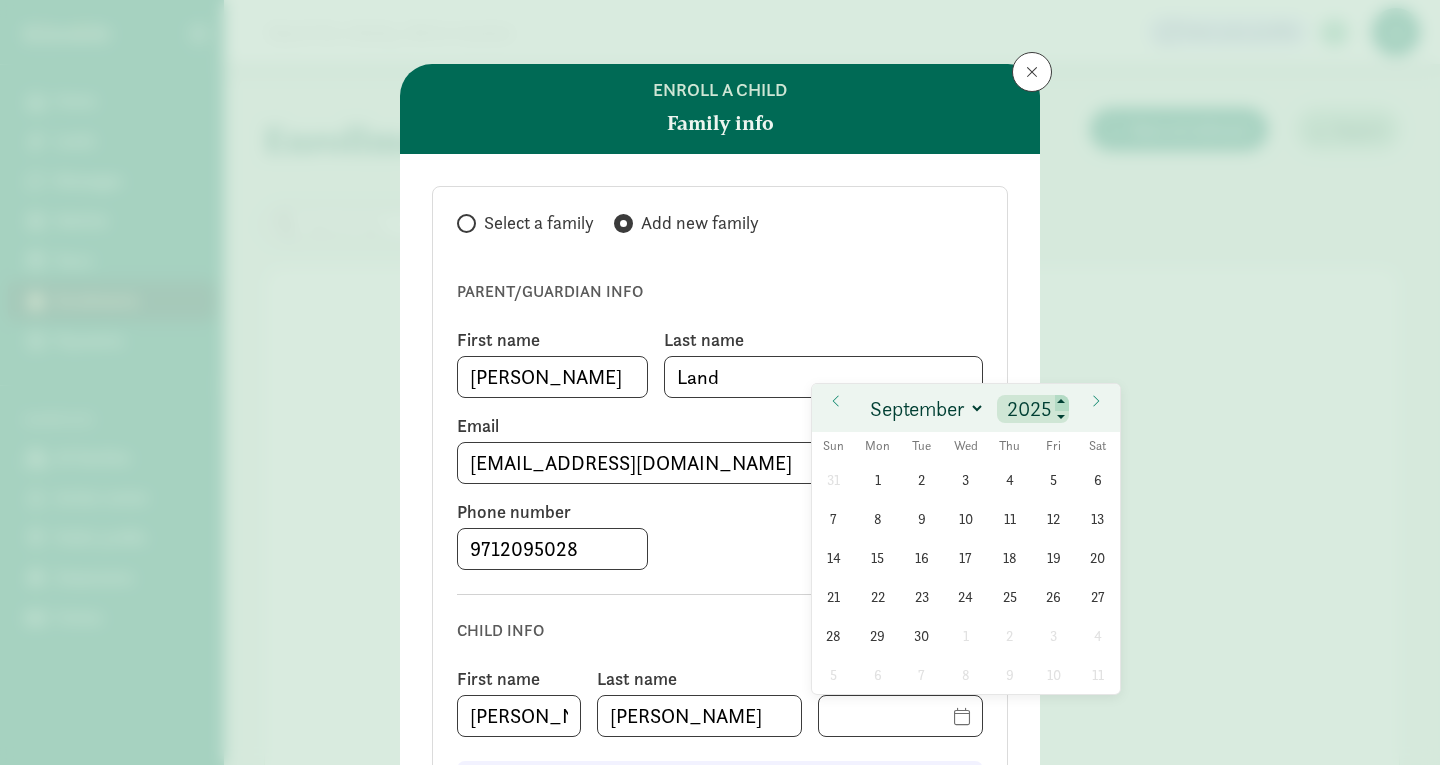 click at bounding box center [1062, 403] 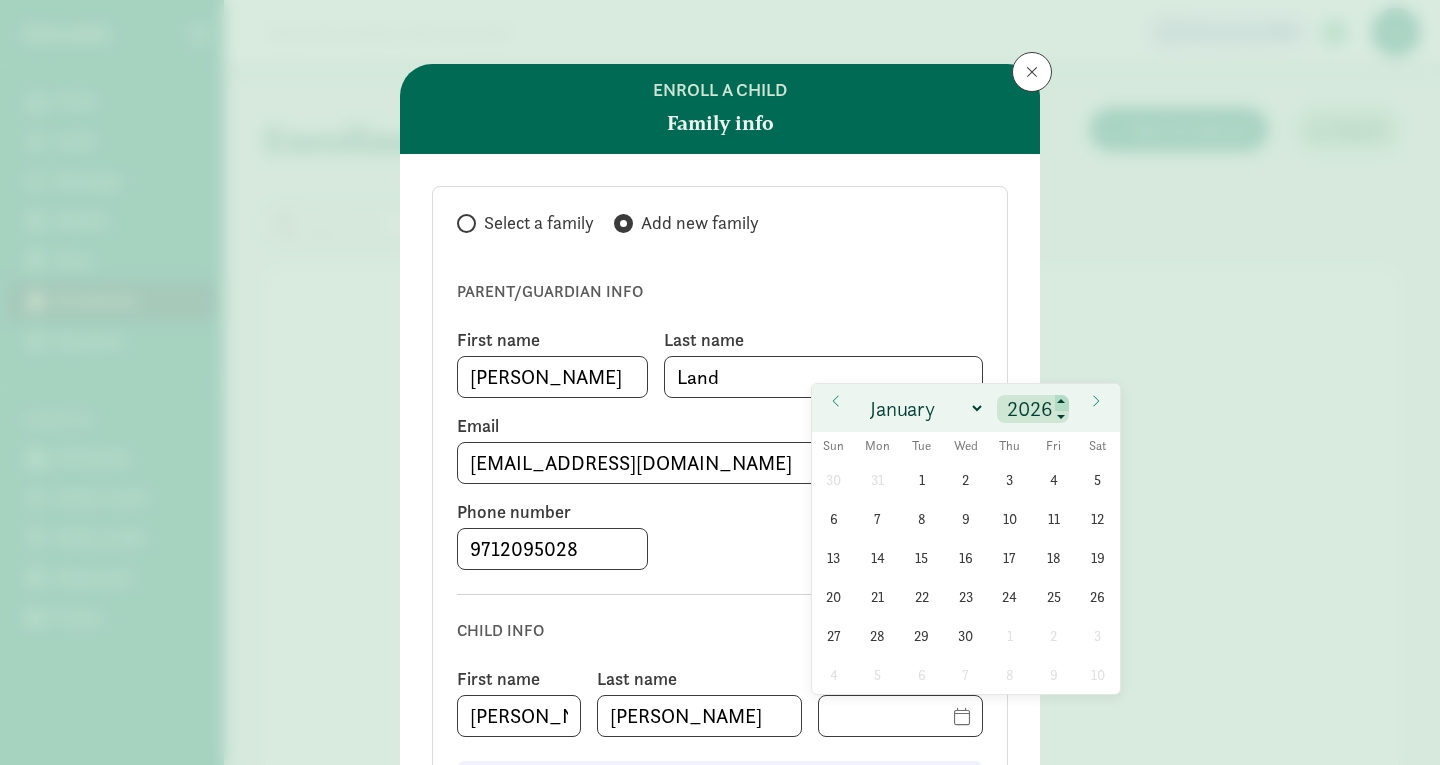 click at bounding box center [1062, 403] 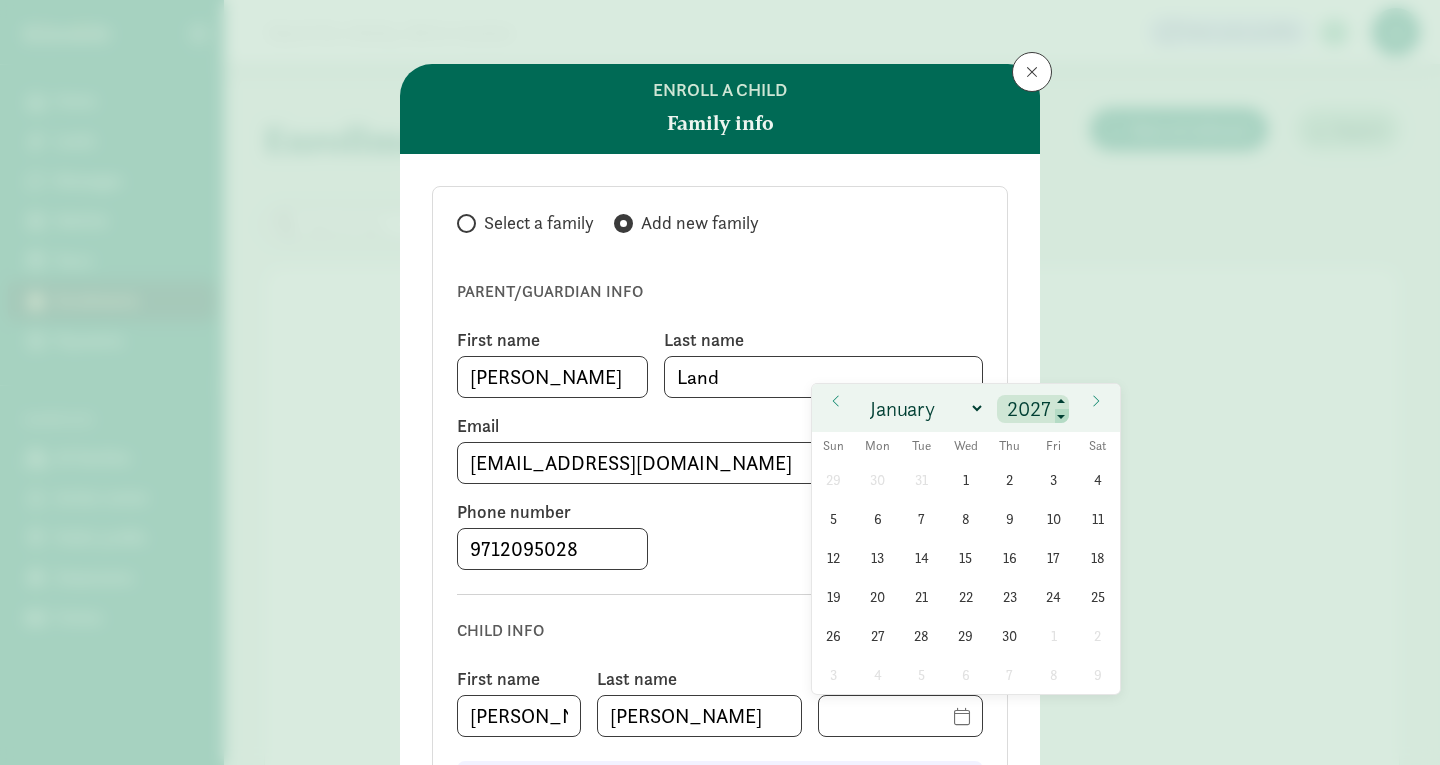 click at bounding box center [1062, 417] 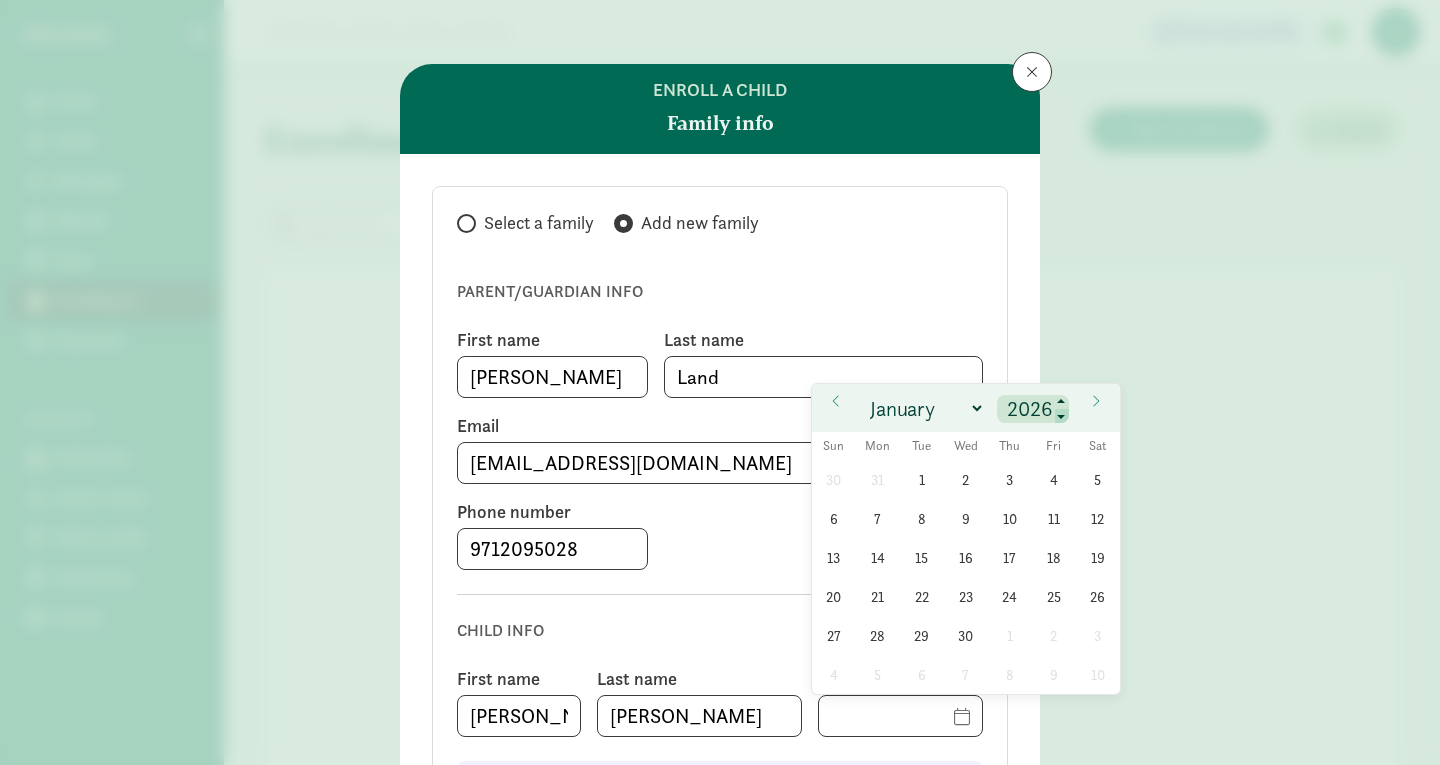 click at bounding box center (1062, 417) 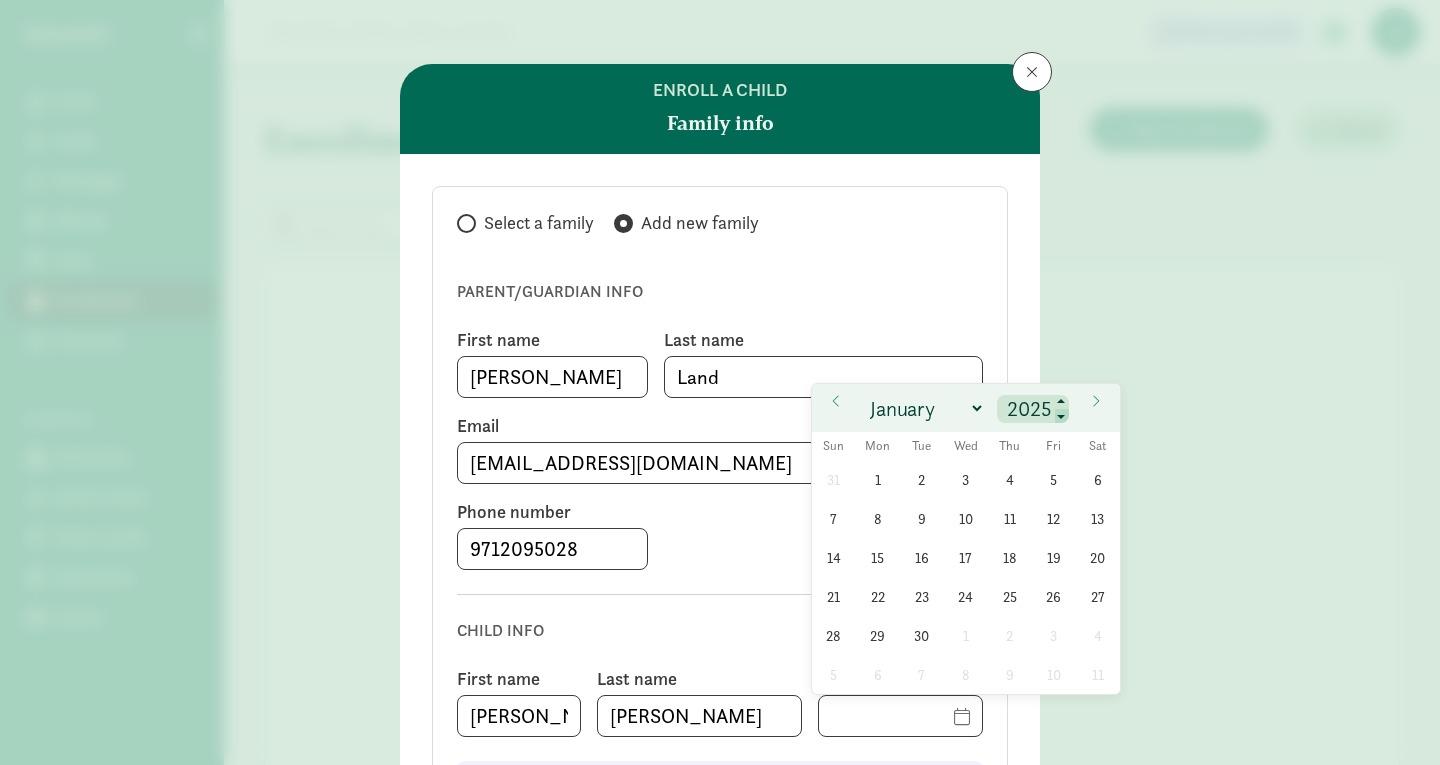 click at bounding box center [1062, 417] 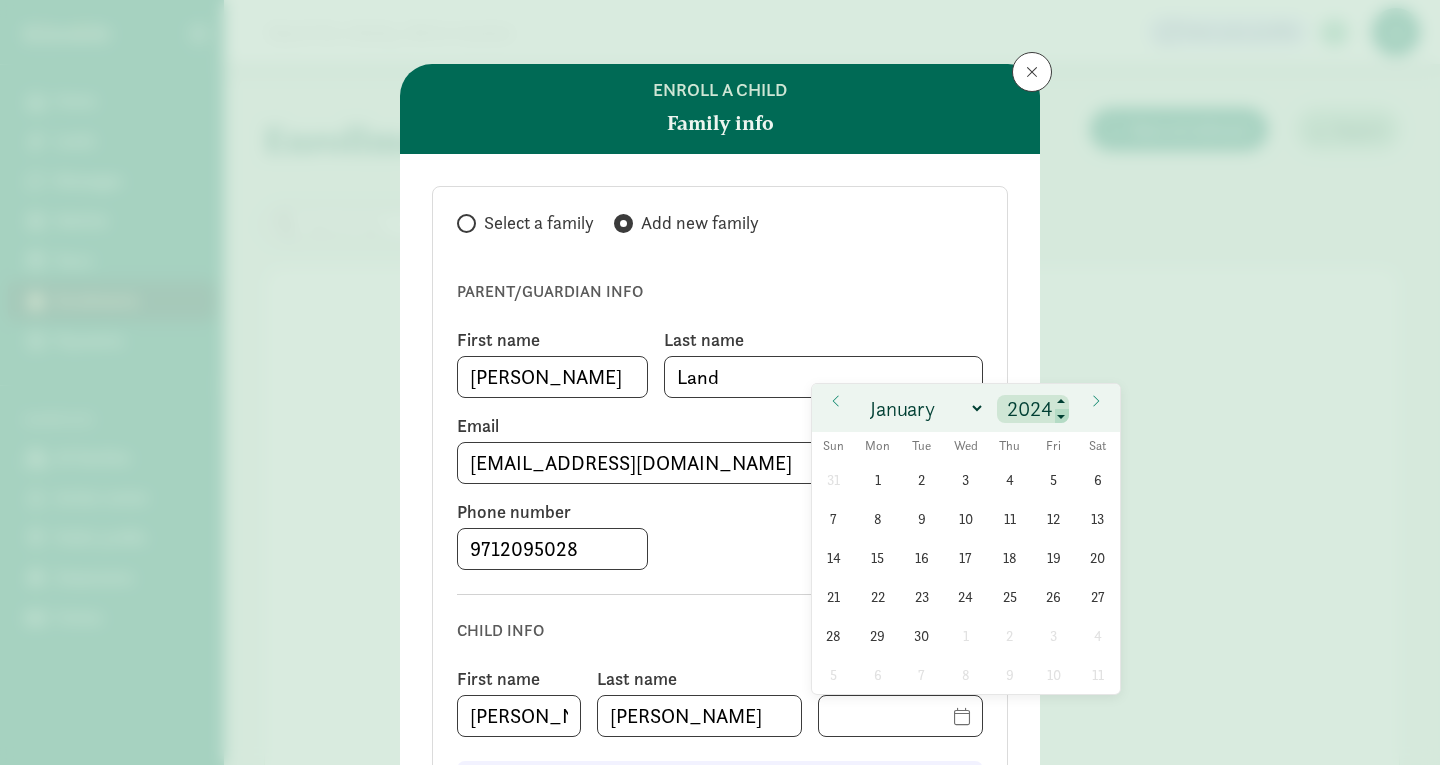 click at bounding box center [1062, 417] 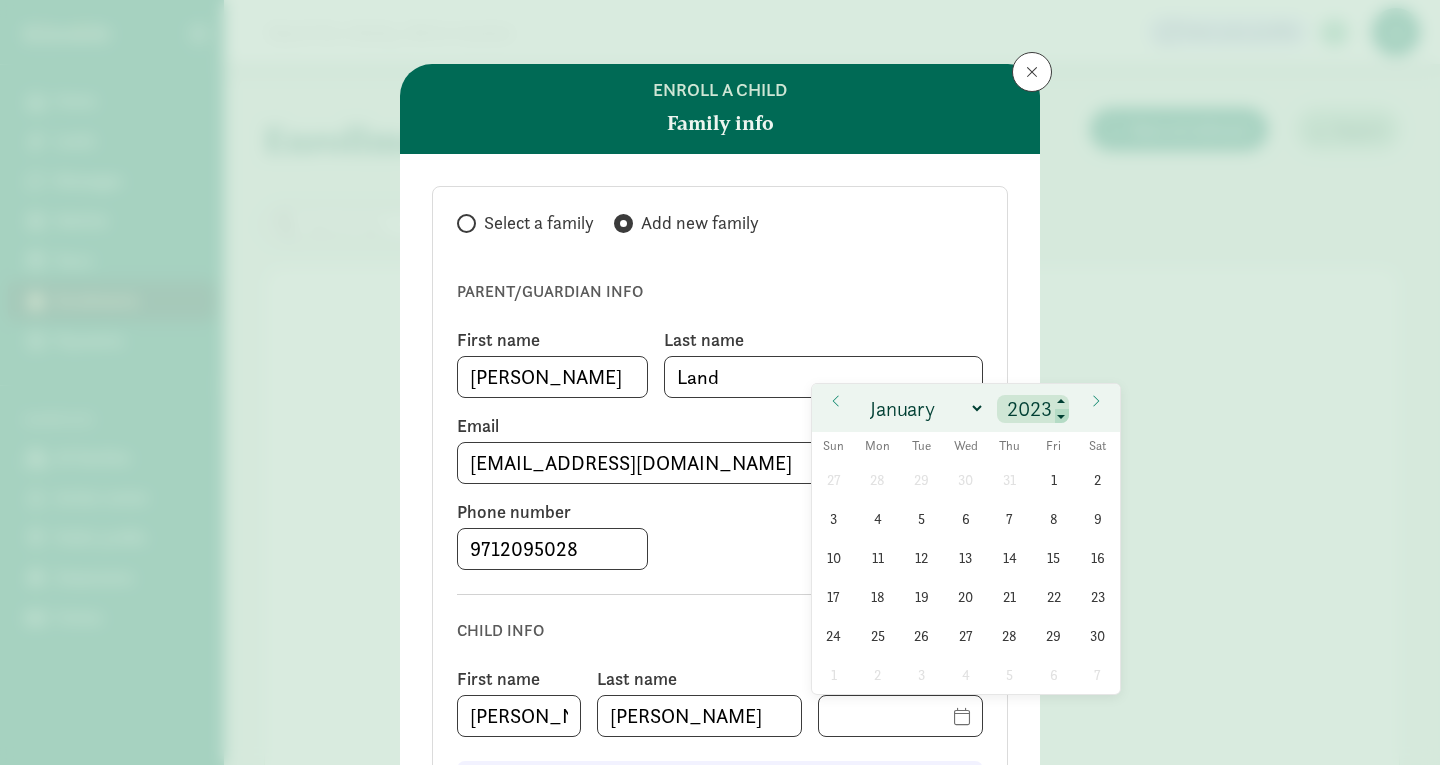 click at bounding box center (1062, 417) 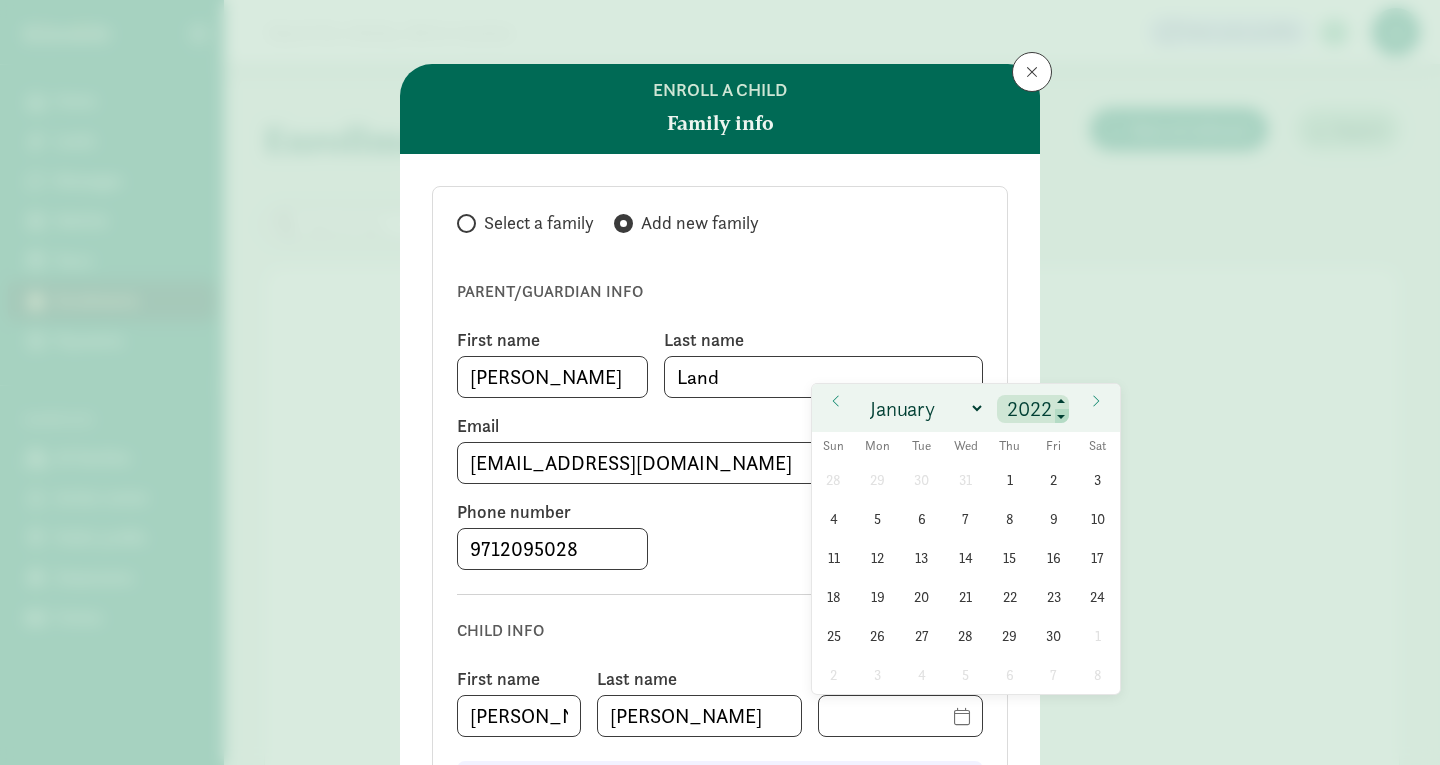 click at bounding box center (1062, 417) 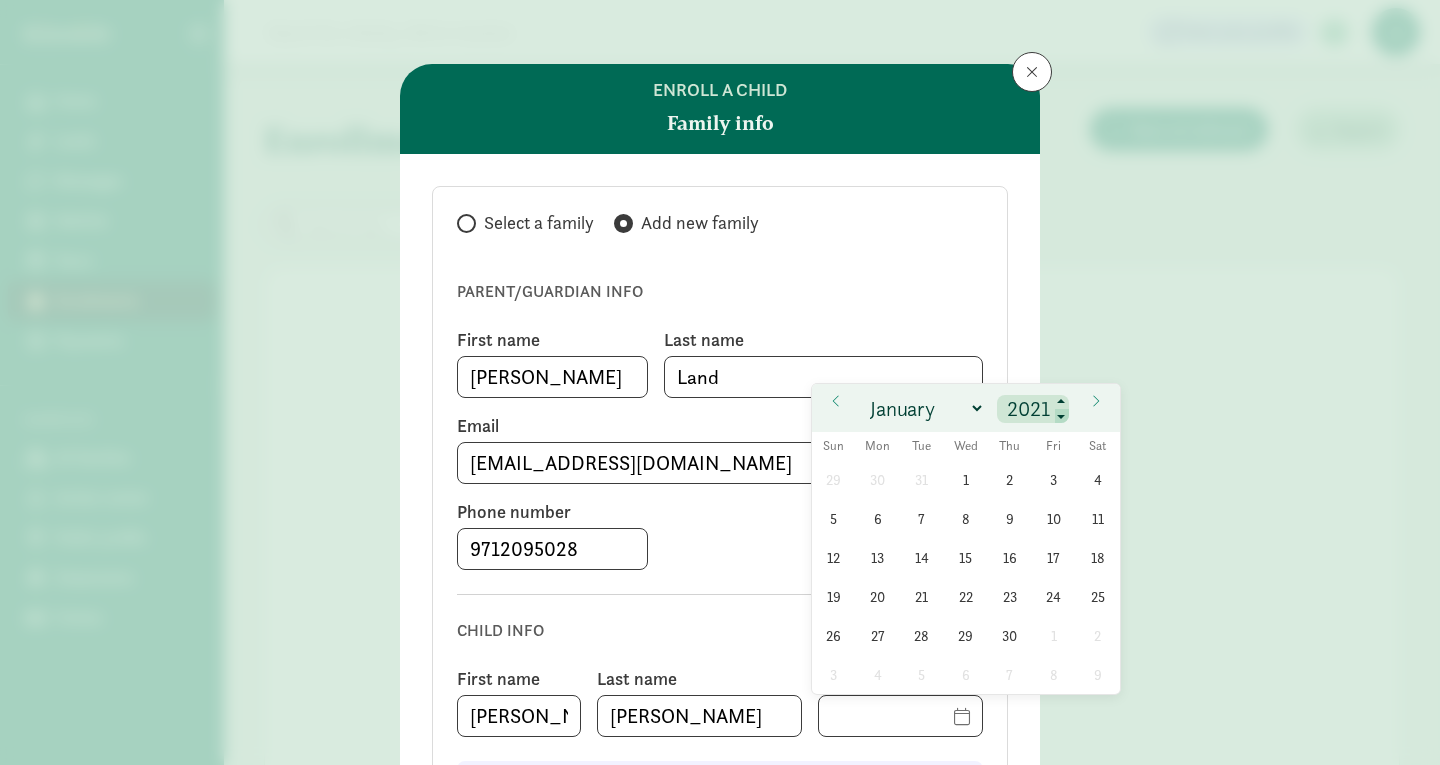 click at bounding box center (1062, 417) 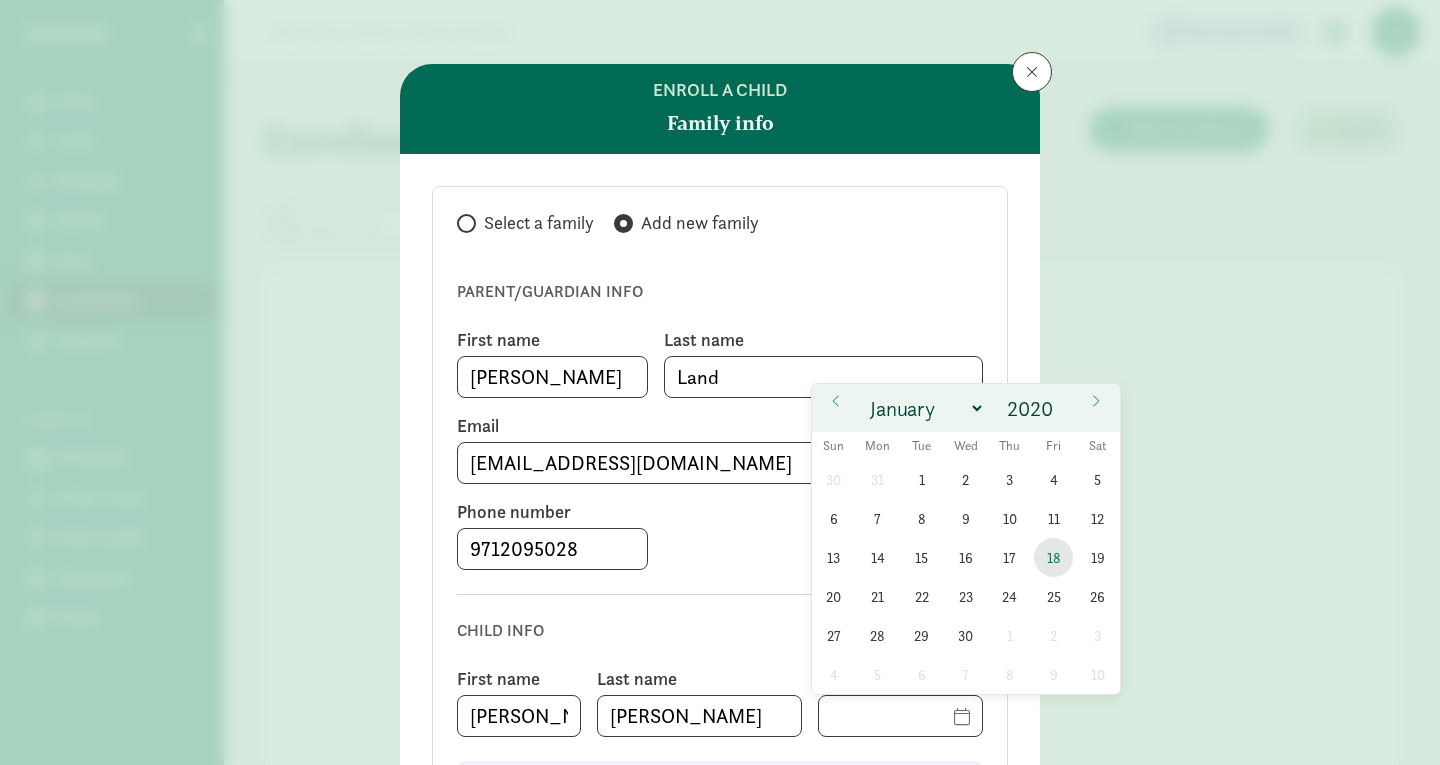 click on "18" at bounding box center (1053, 557) 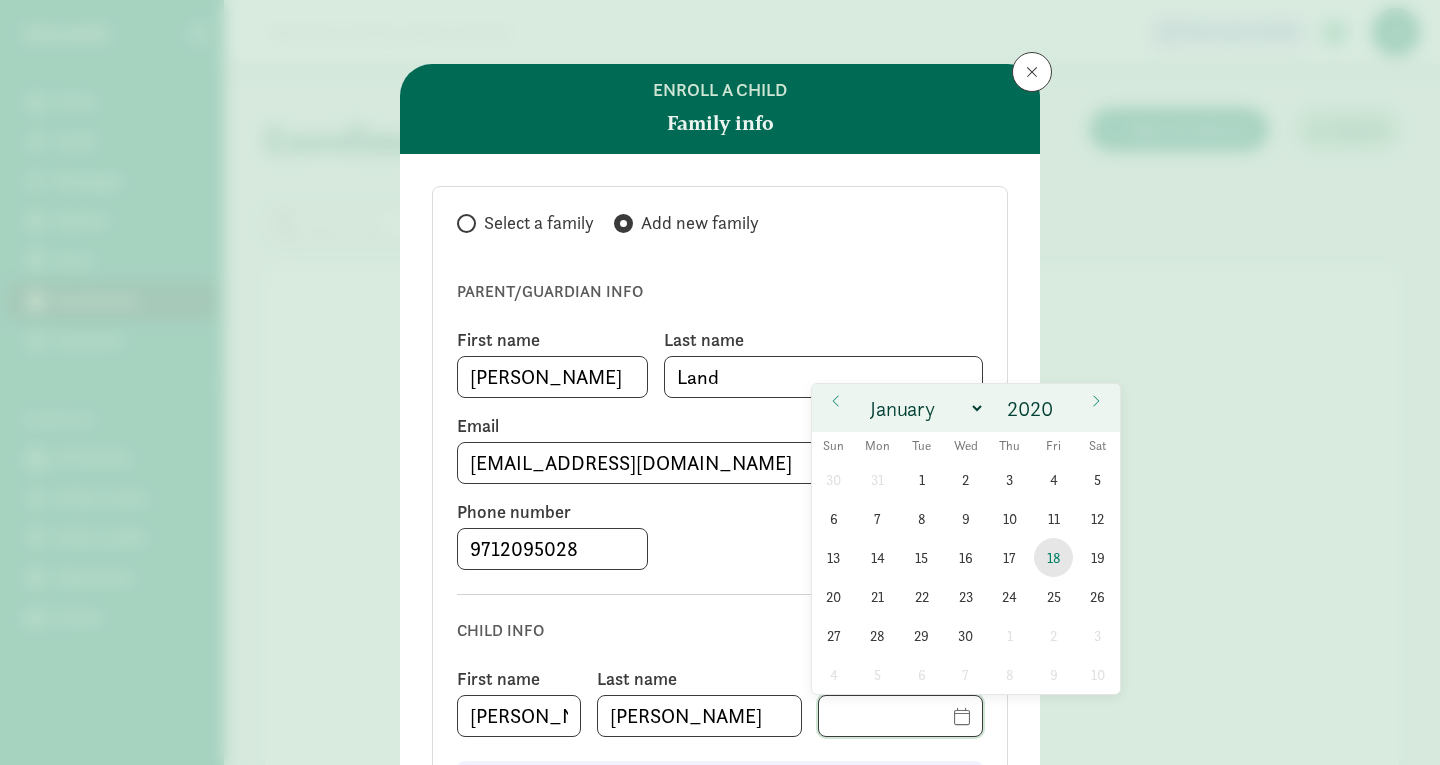 type on "[DATE]" 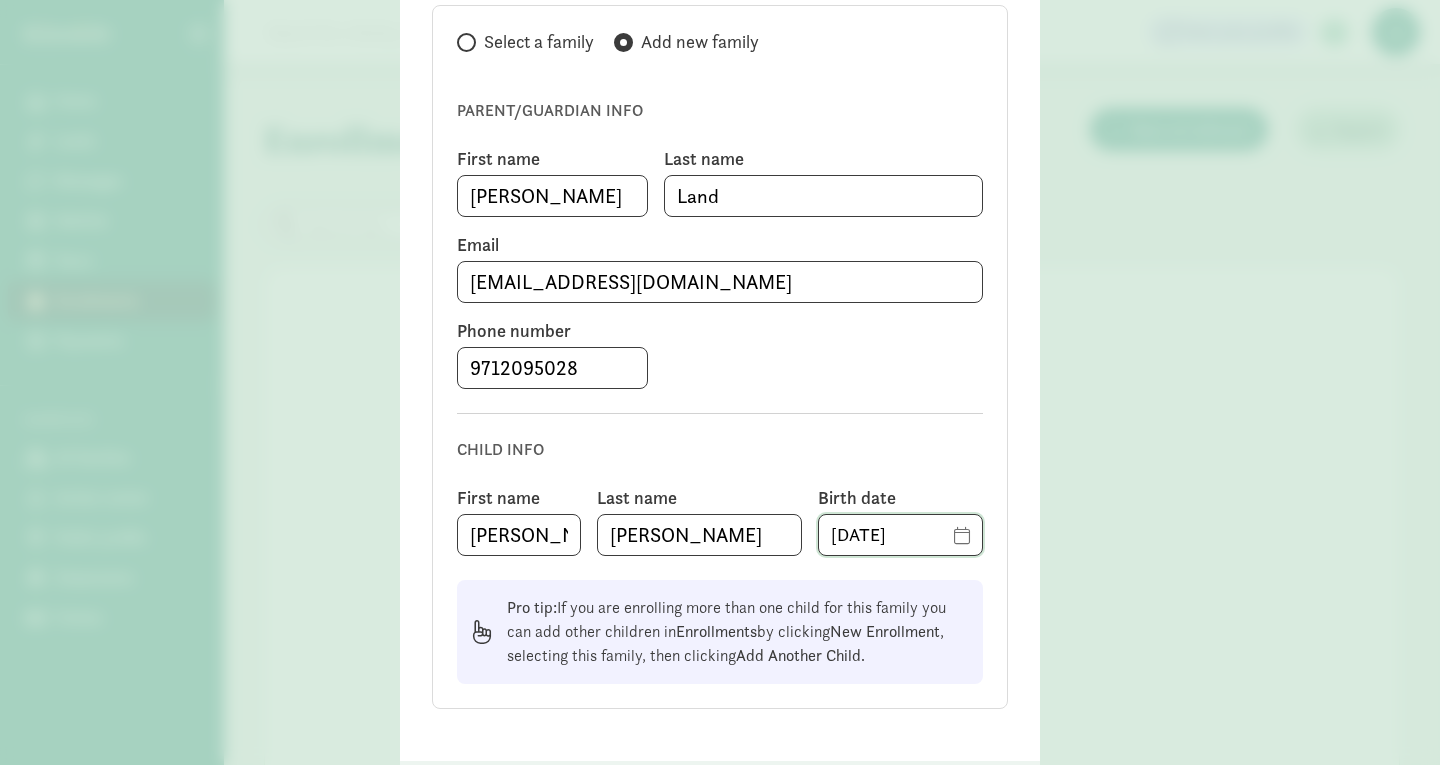 scroll, scrollTop: 348, scrollLeft: 0, axis: vertical 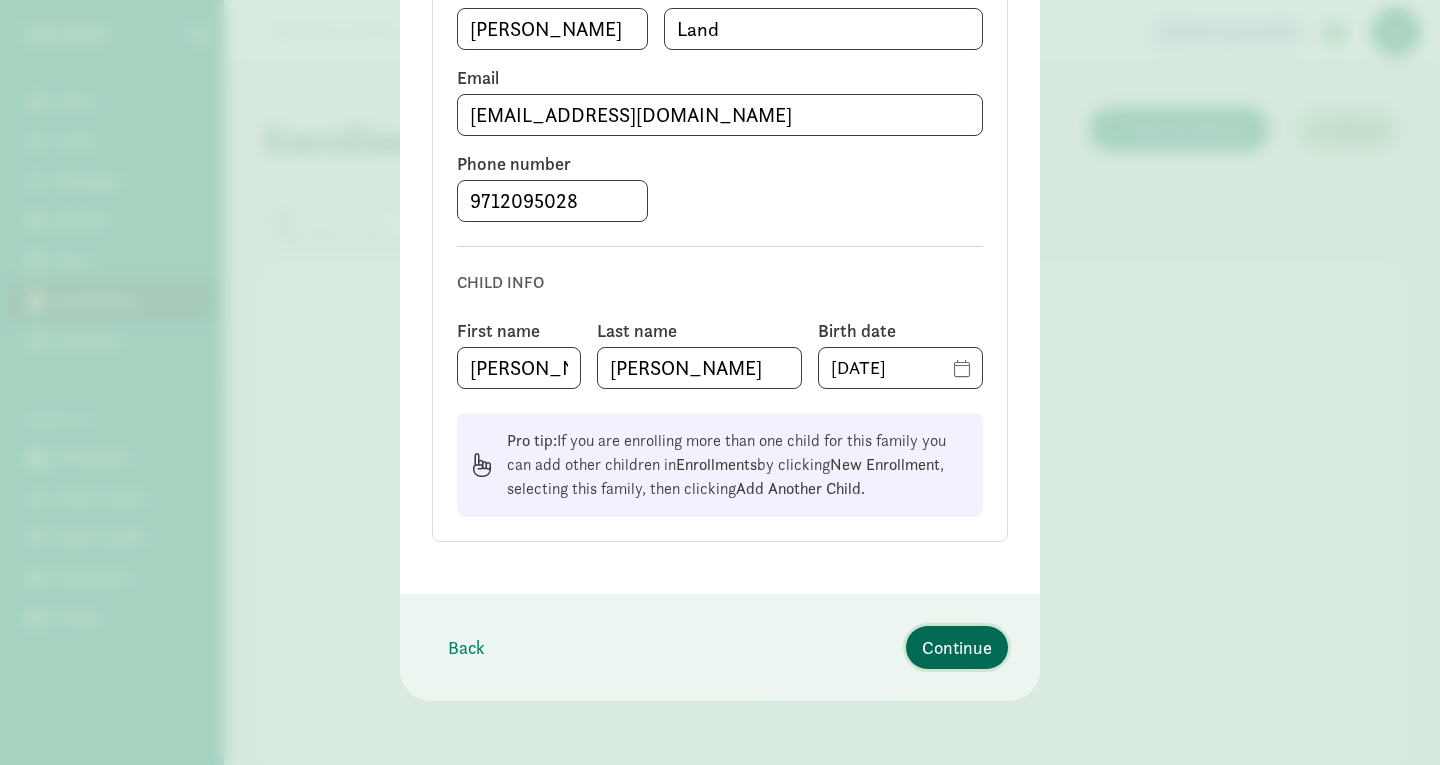 click on "Continue" at bounding box center [957, 647] 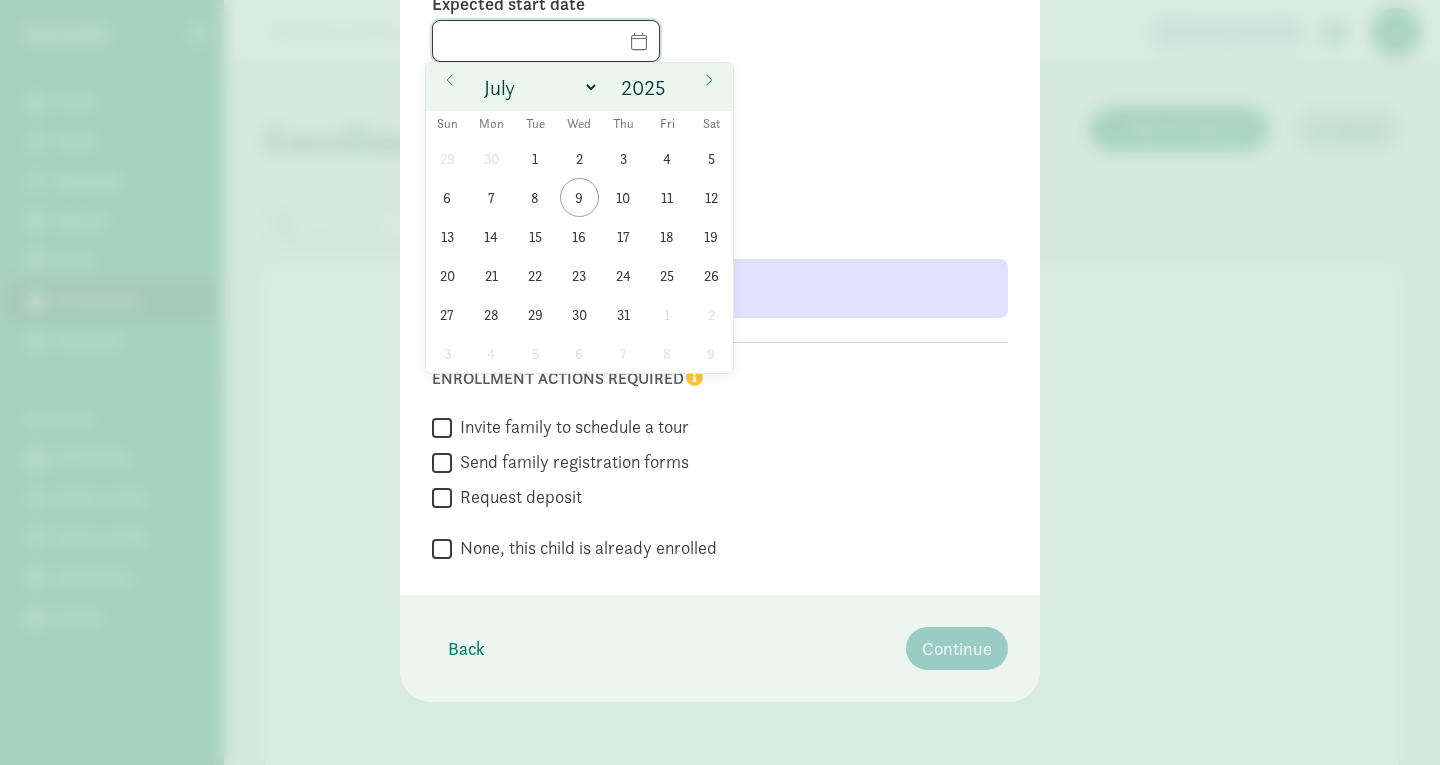 click 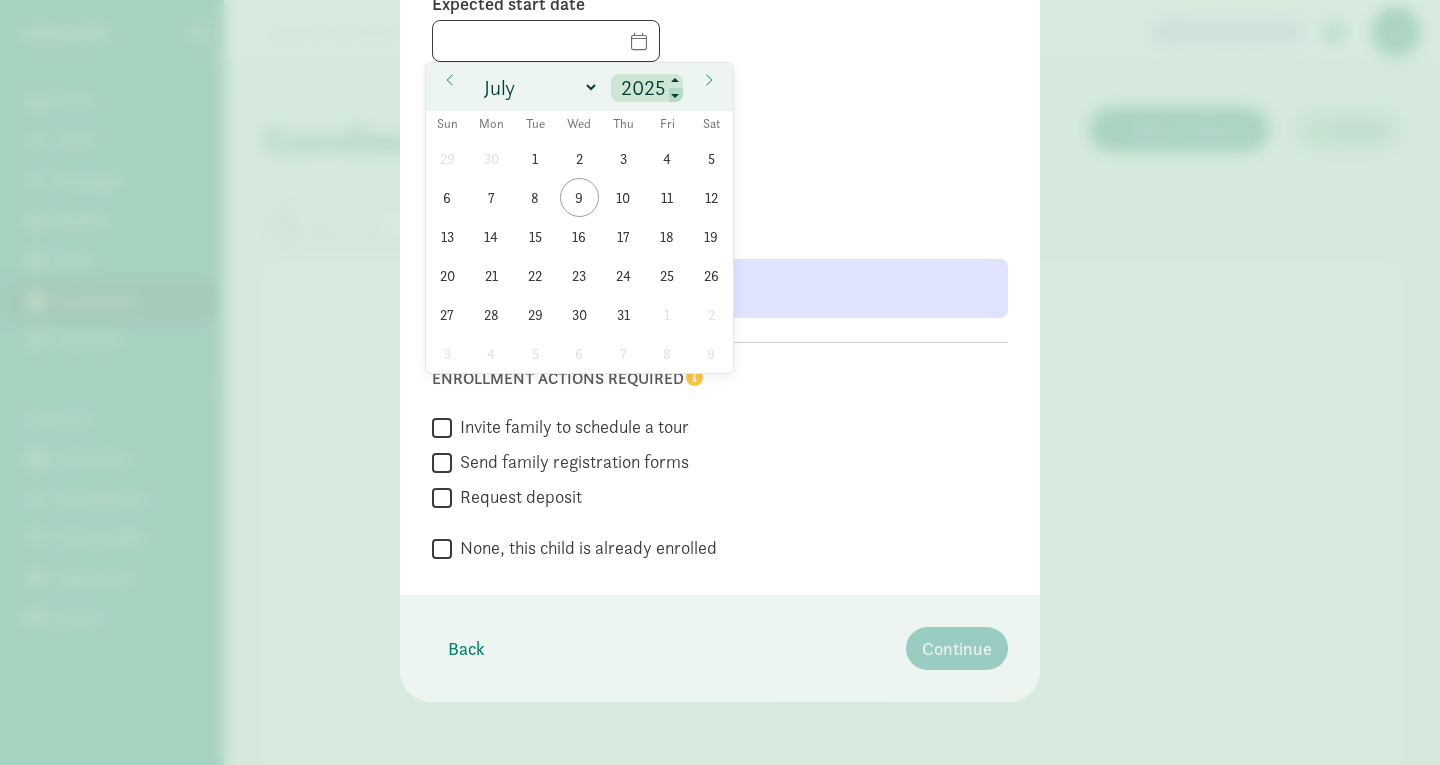 click at bounding box center [676, 96] 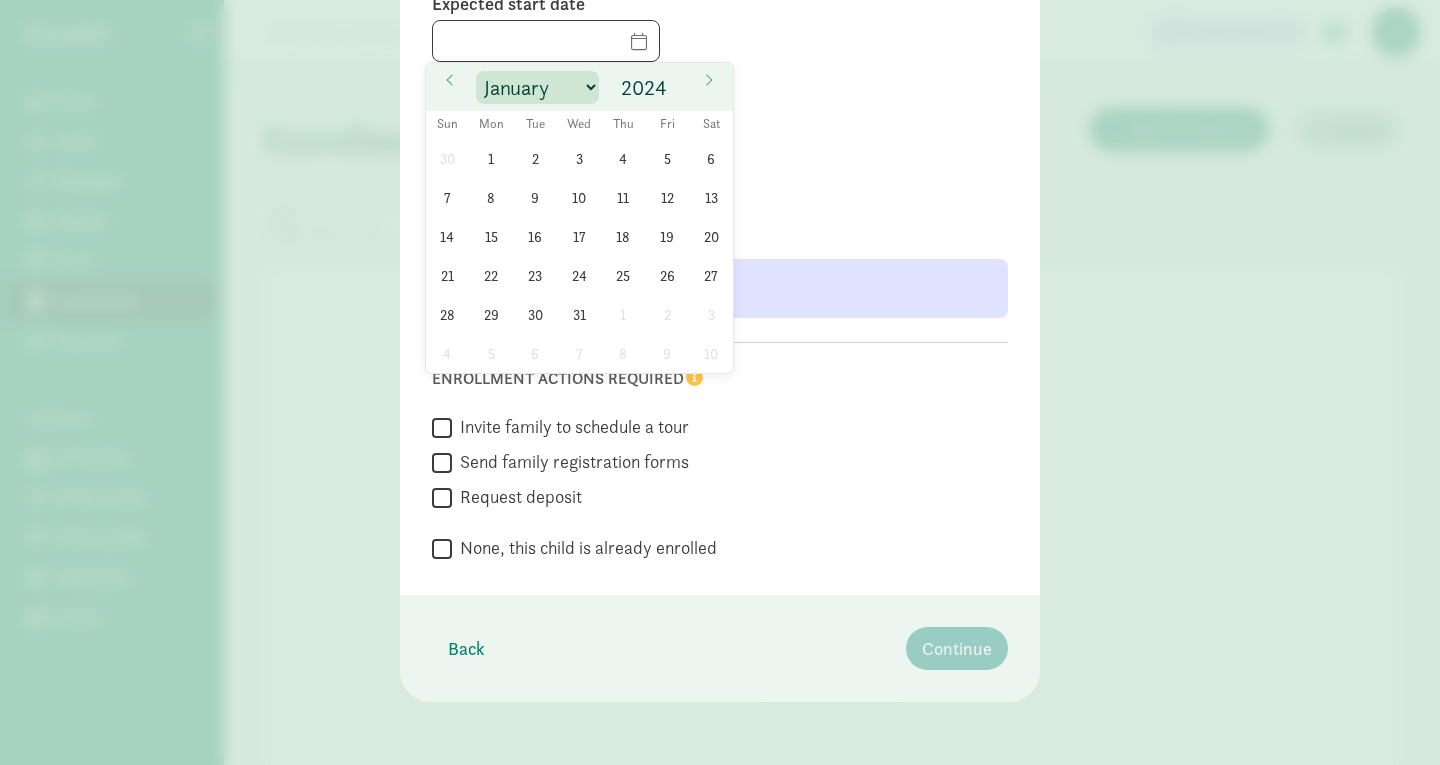 click on "January February March April May June July August September October November December" at bounding box center [537, 87] 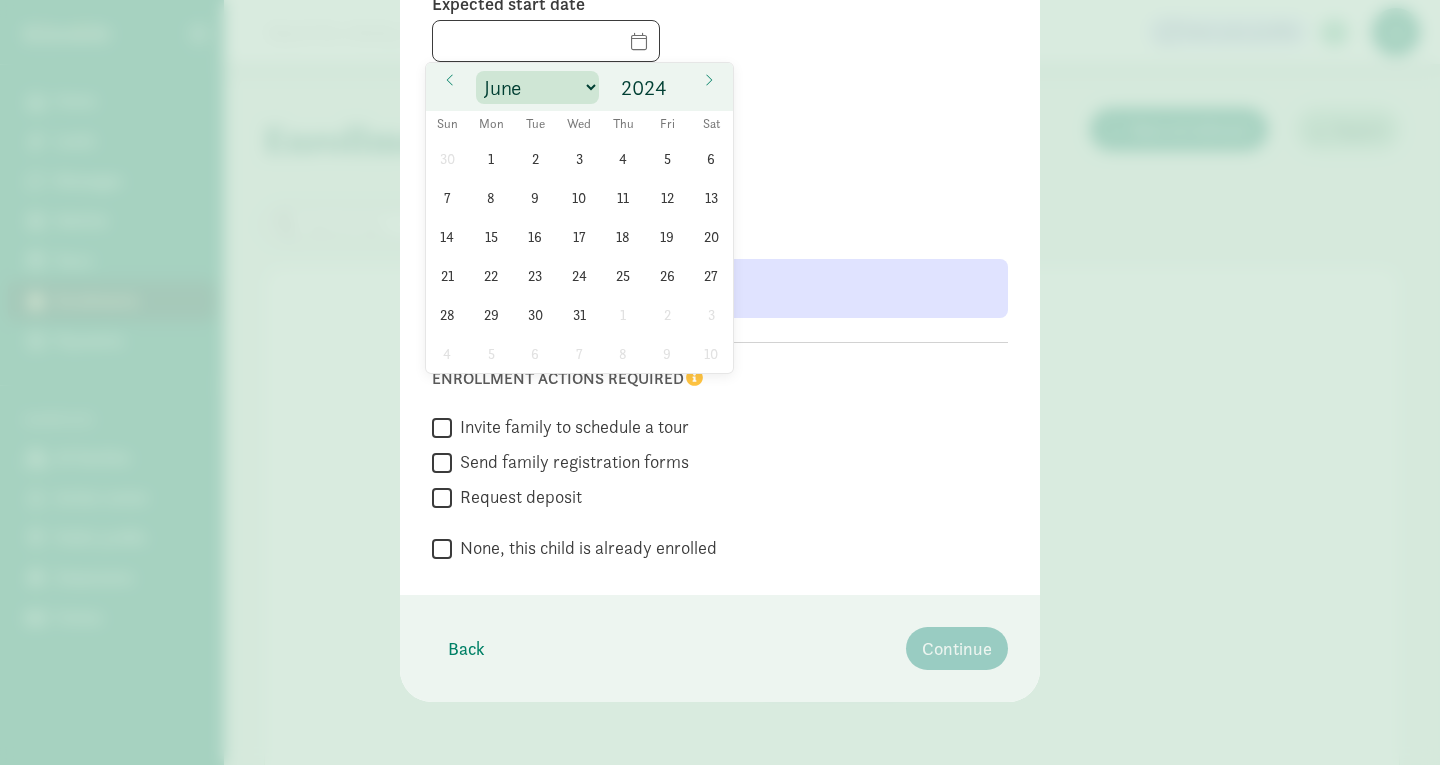 click on "January February March April May June July August September October November December" at bounding box center [537, 87] 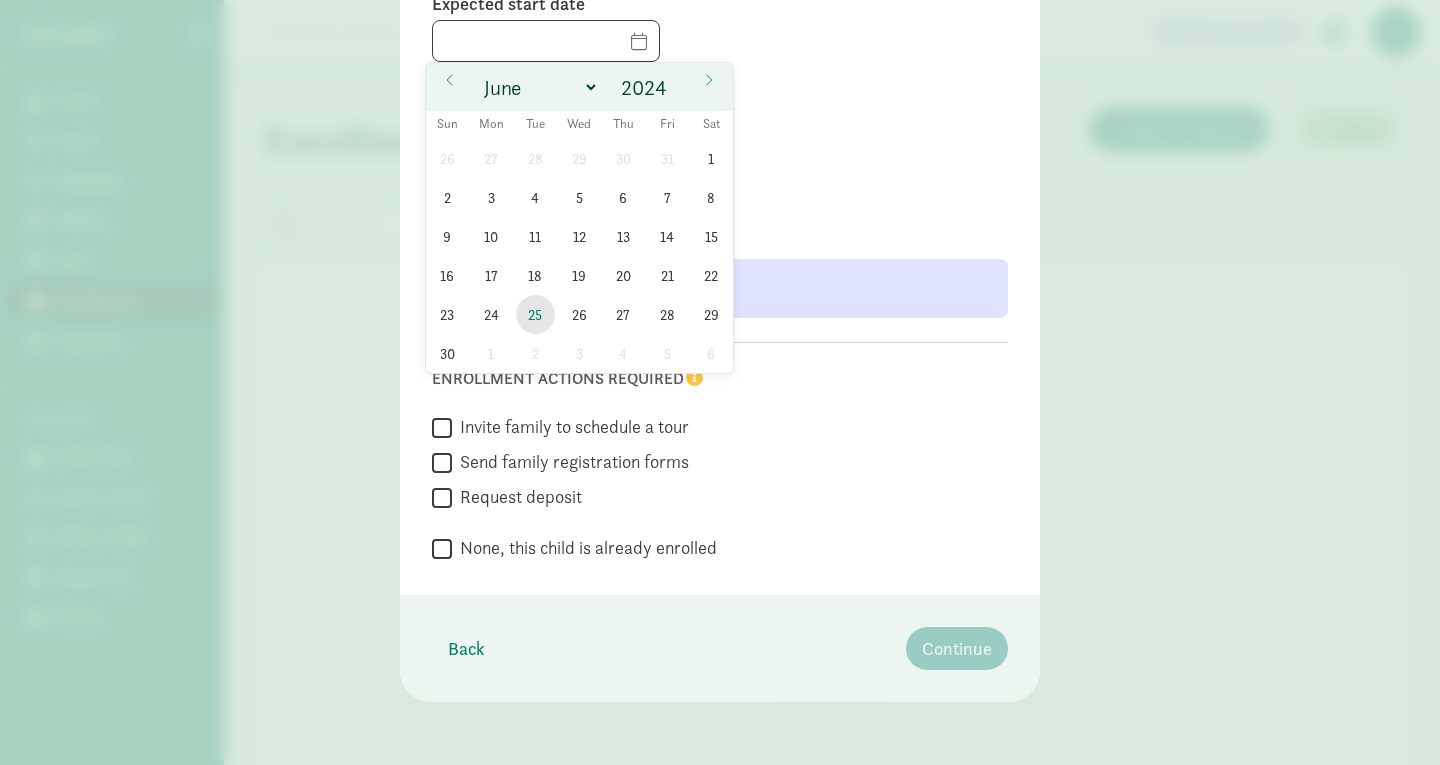 click on "25" at bounding box center [535, 314] 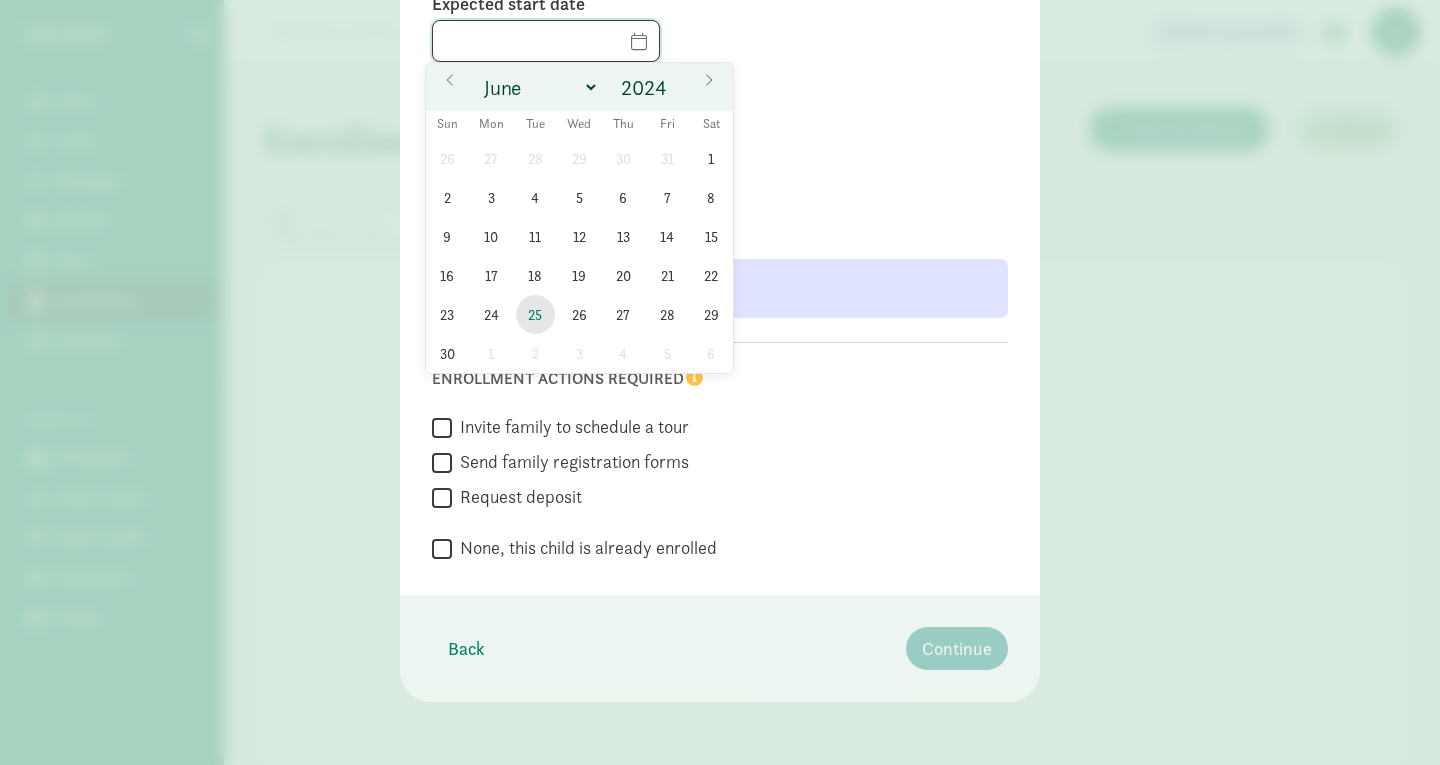 type on "[DATE]" 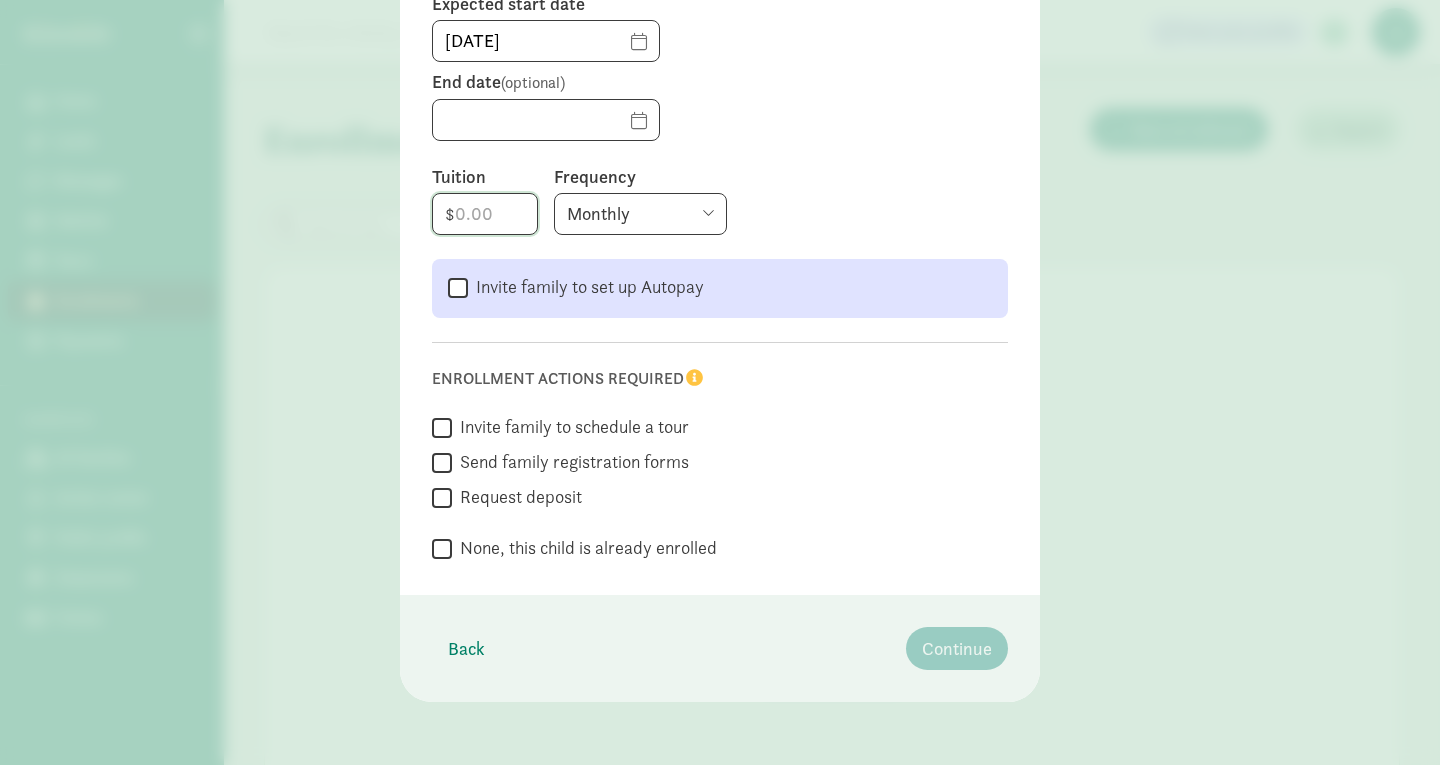 click 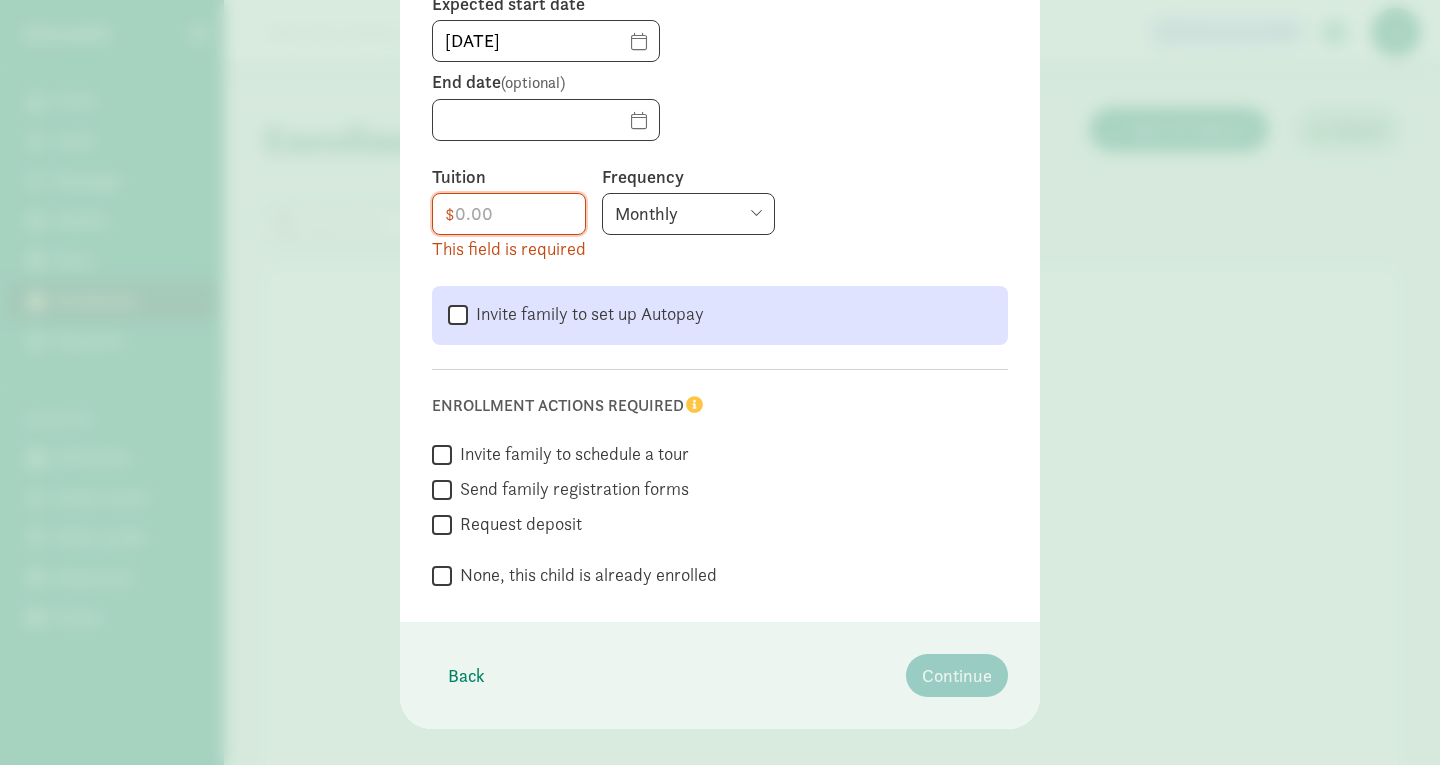 click on "Enrollment actions required     
Invite family to schedule a tour

Send family registration forms

Request deposit

None, this child is already enrolled" 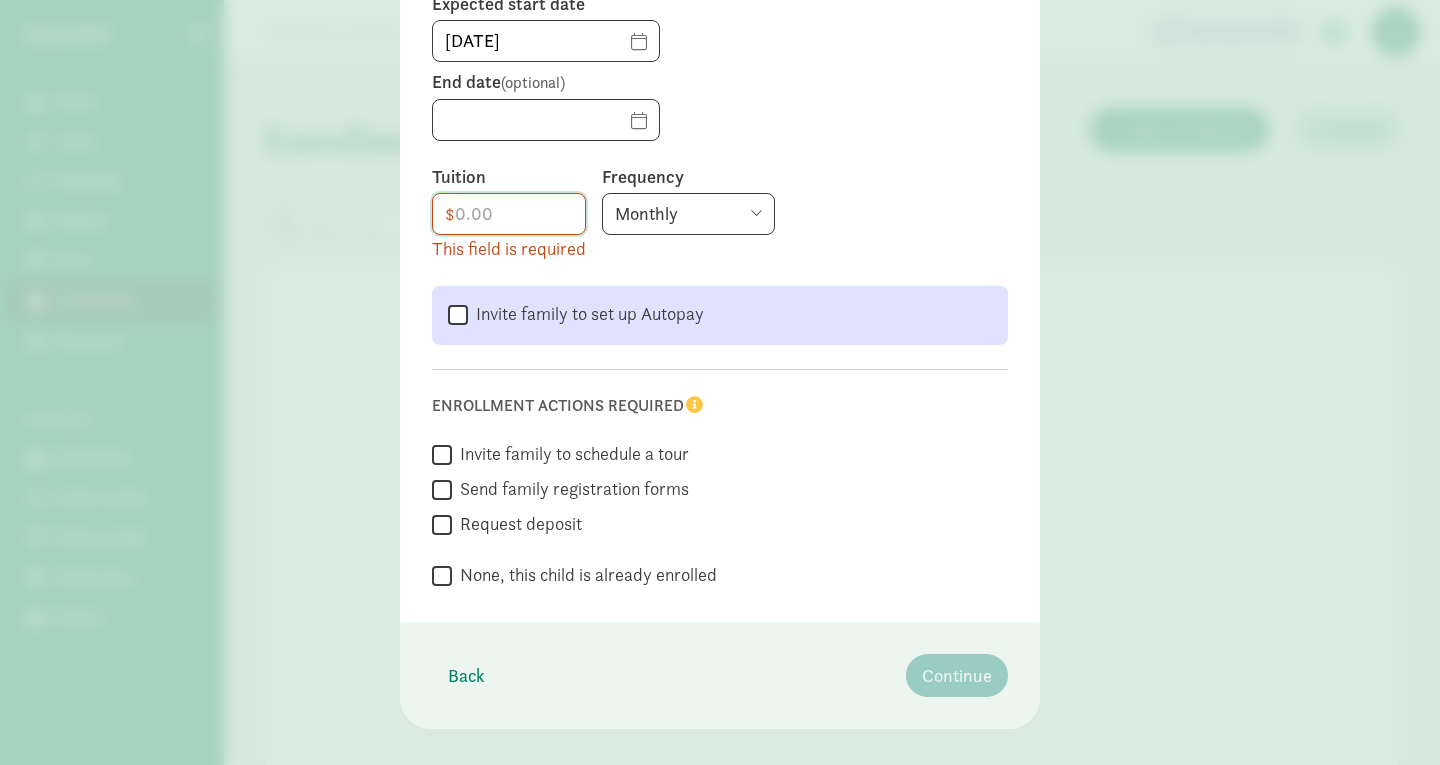 click 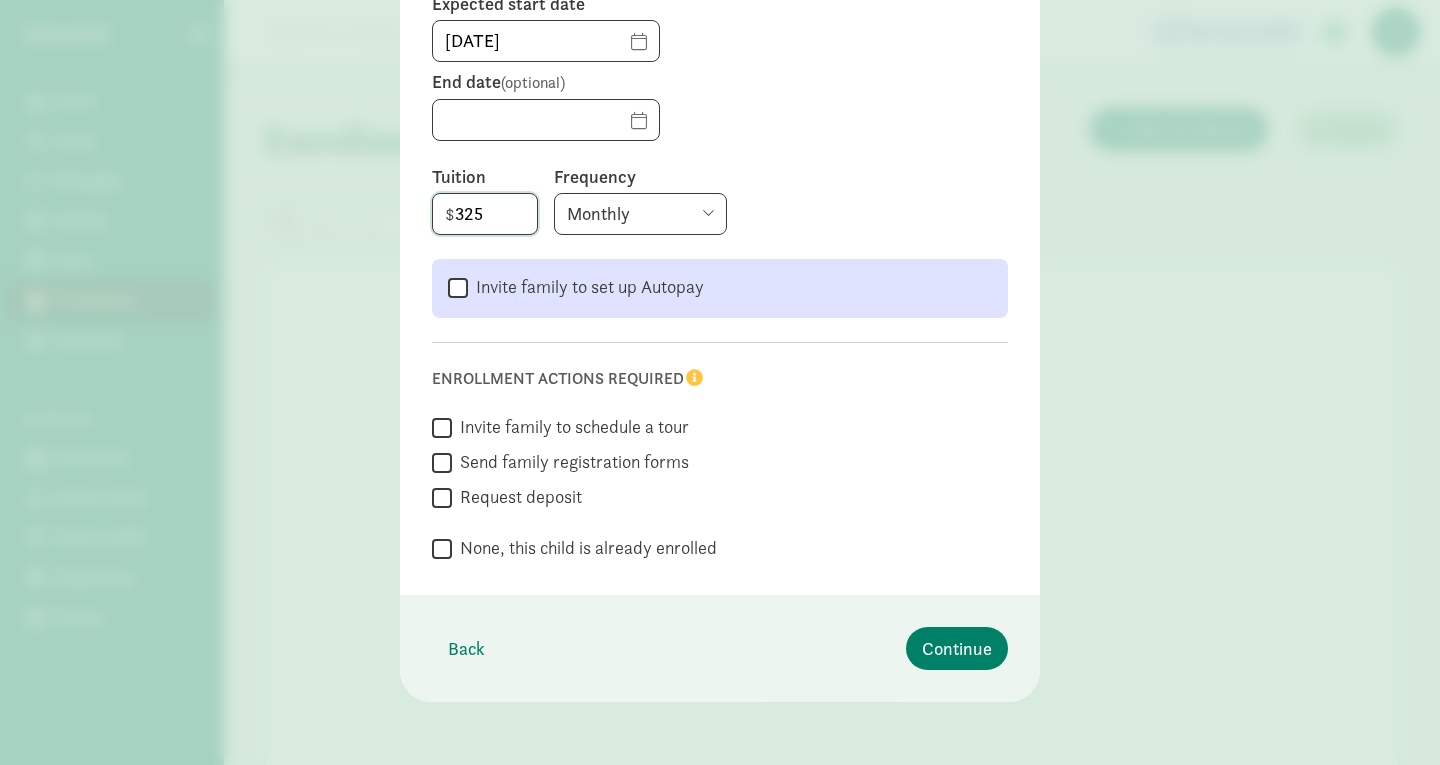 type on "325" 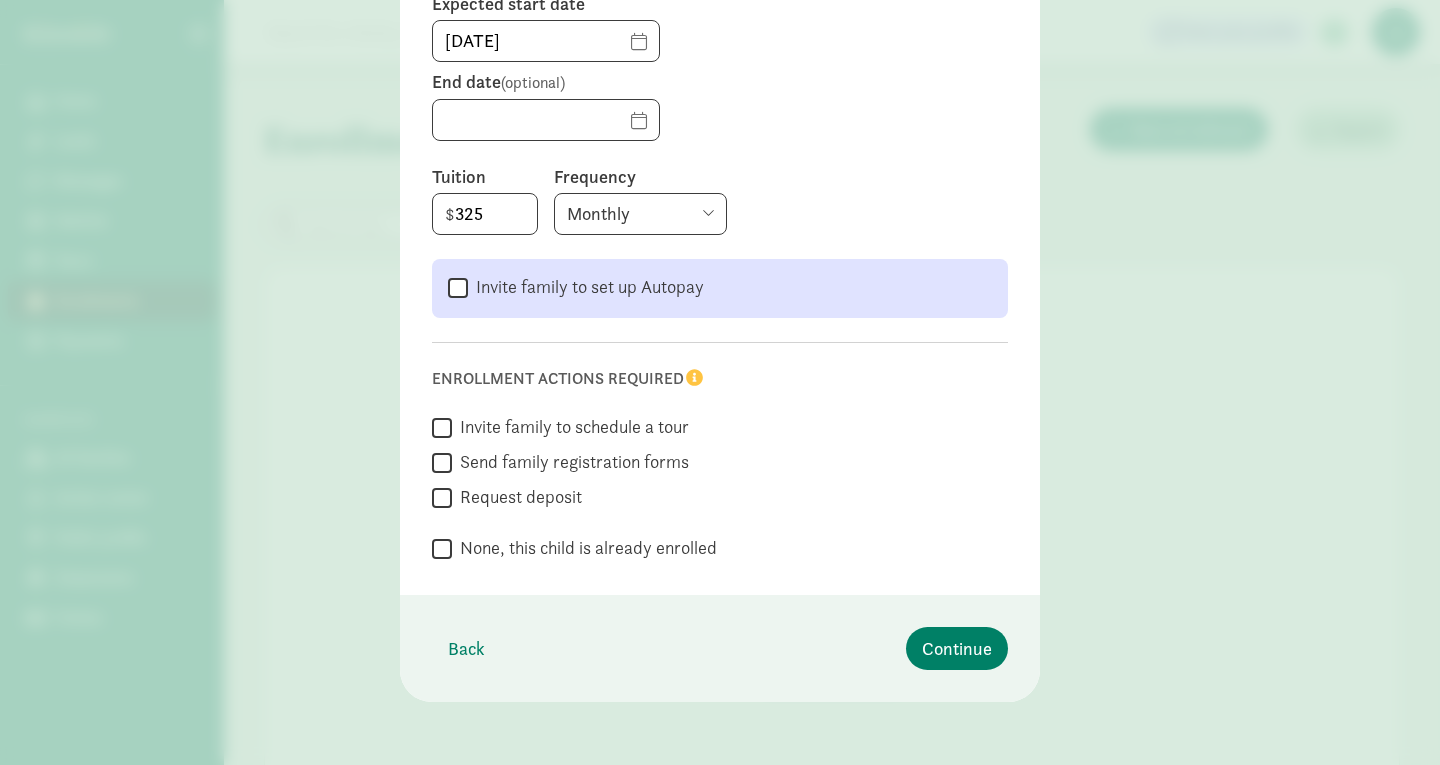 click on "Monthly Weekly Every two weeks Annually" at bounding box center (640, 214) 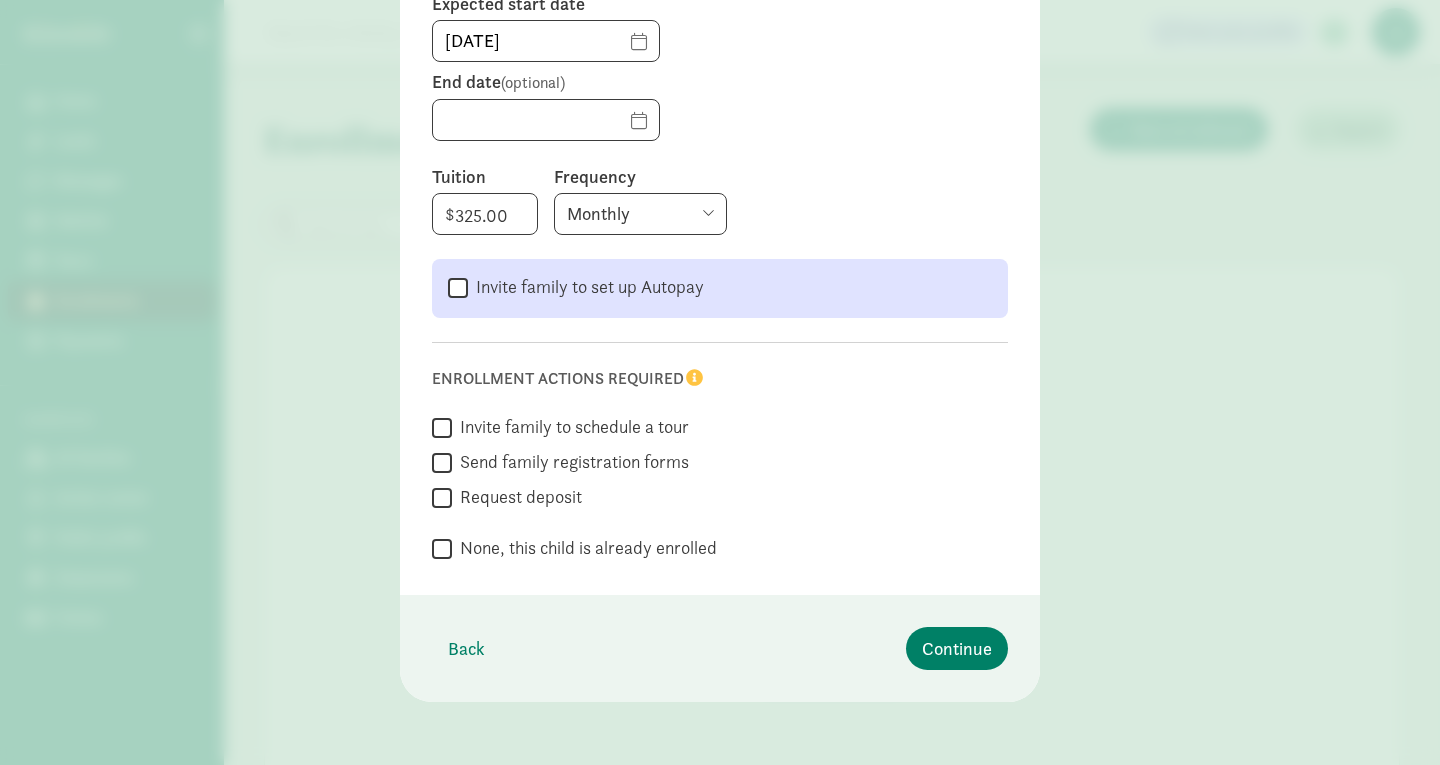 select on "weekly" 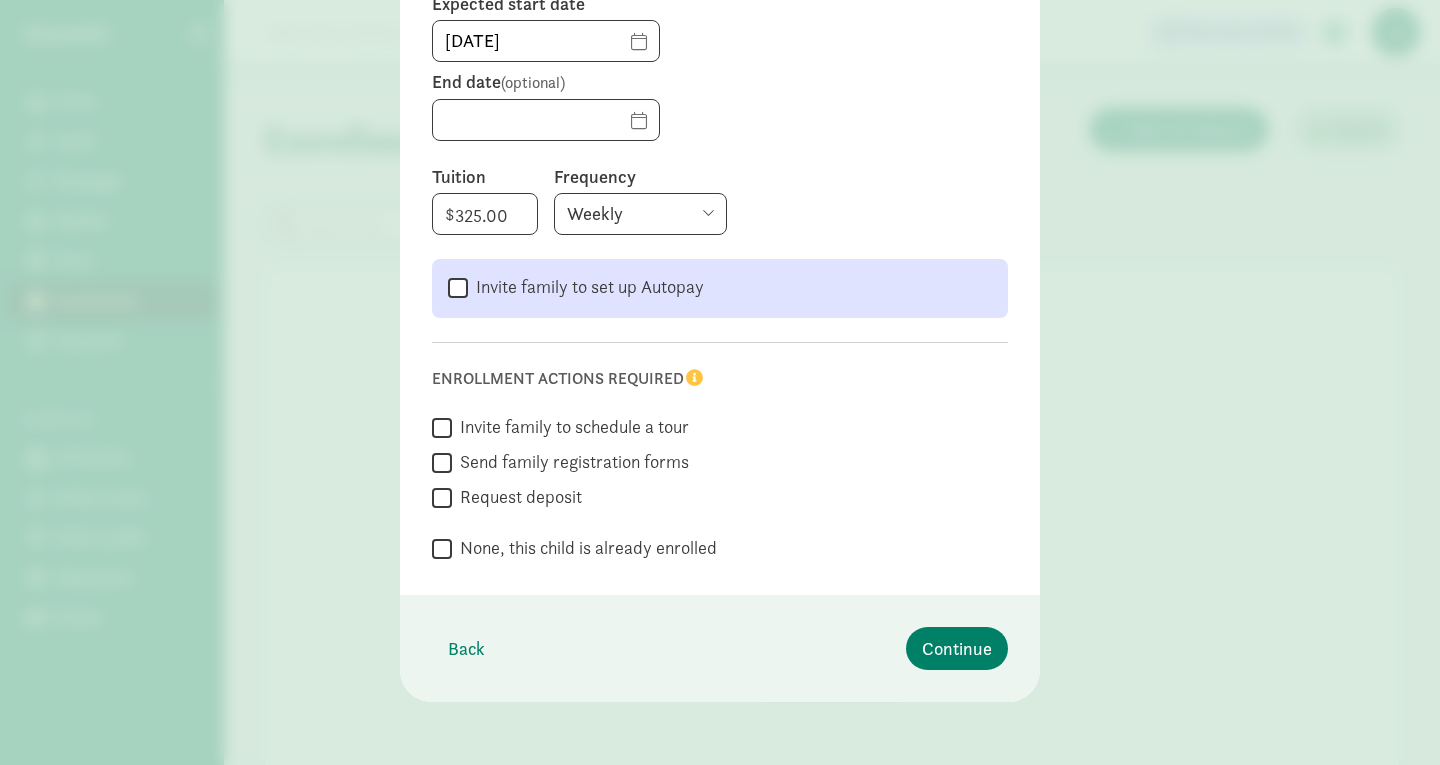 click on "Monthly Weekly Every two weeks Annually" at bounding box center (640, 214) 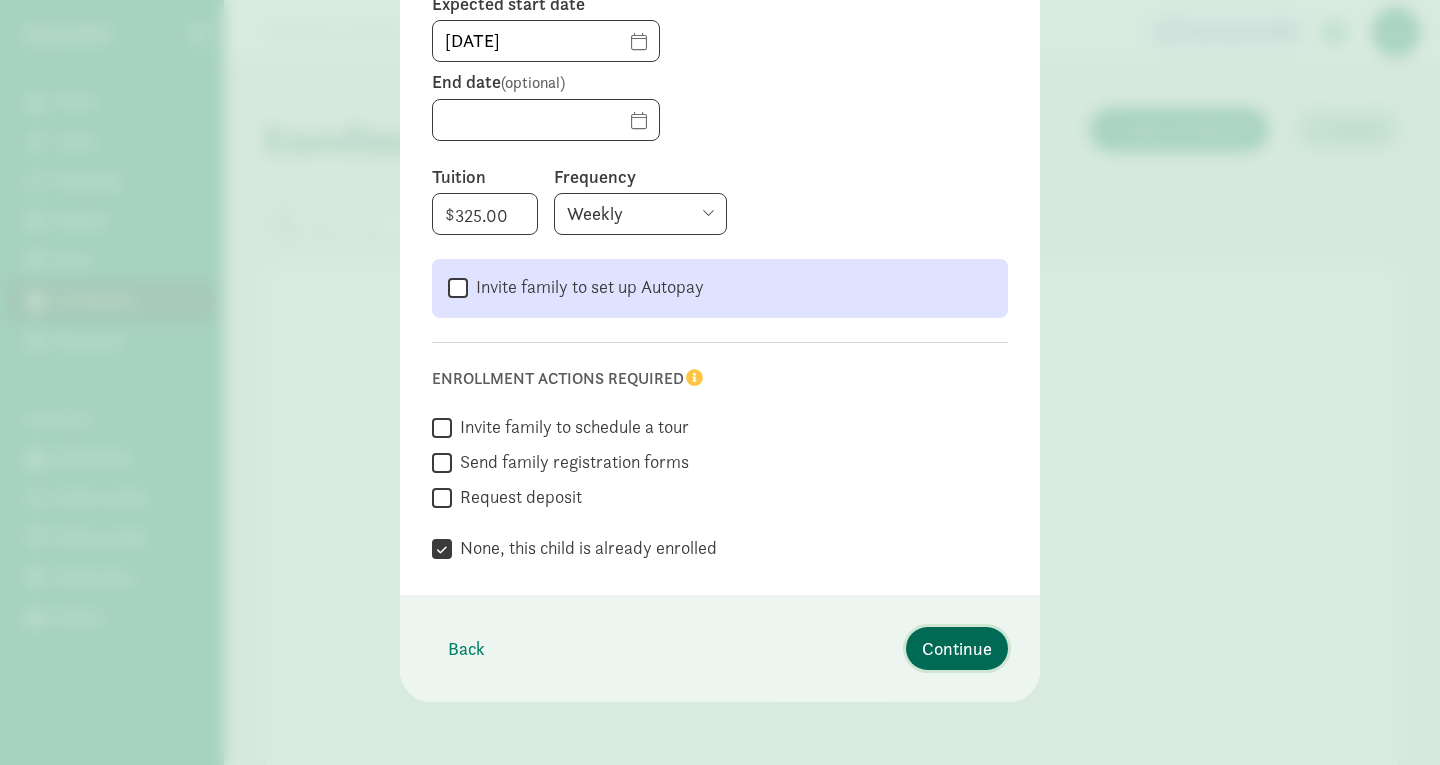 click on "Continue" at bounding box center [957, 648] 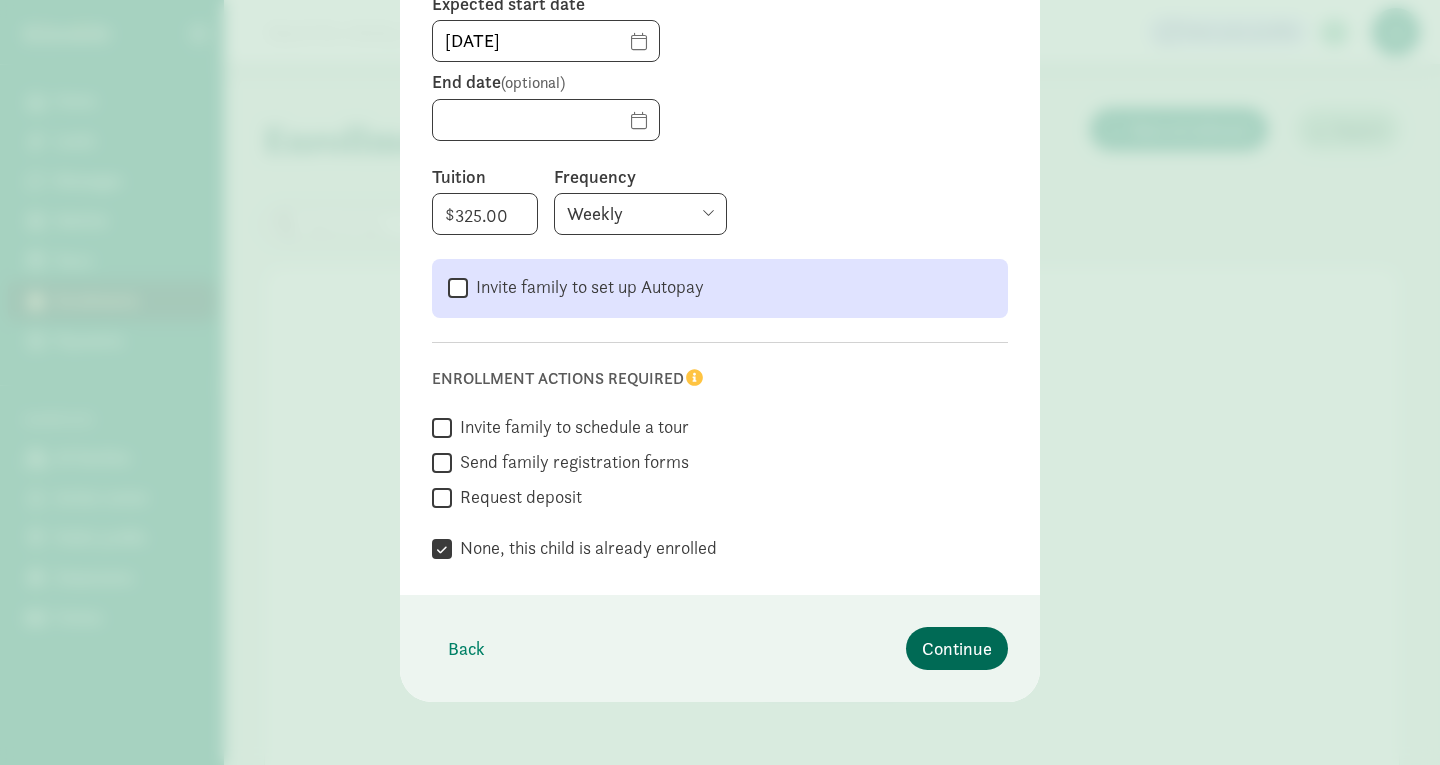 scroll, scrollTop: 0, scrollLeft: 0, axis: both 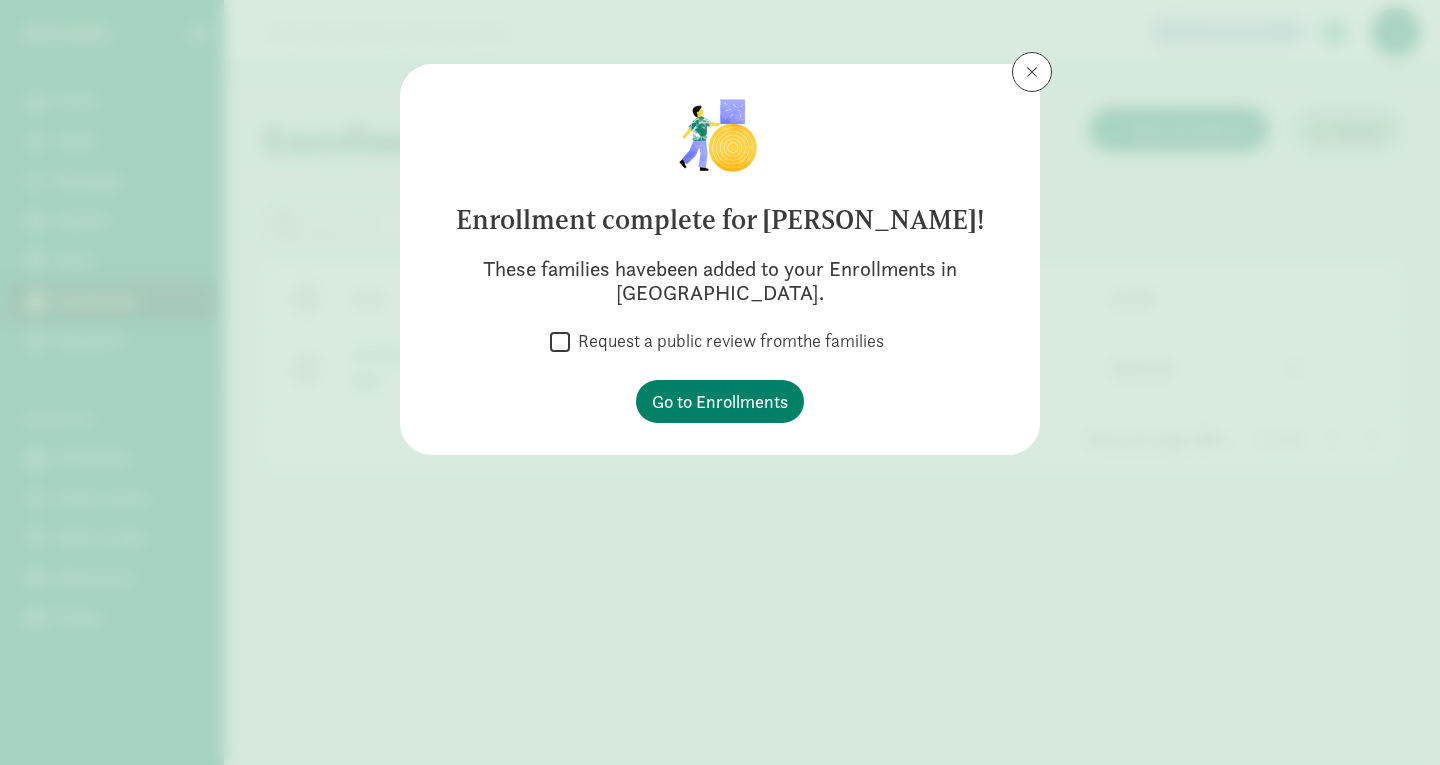 click on "Request a public review from
the families" at bounding box center (560, 342) 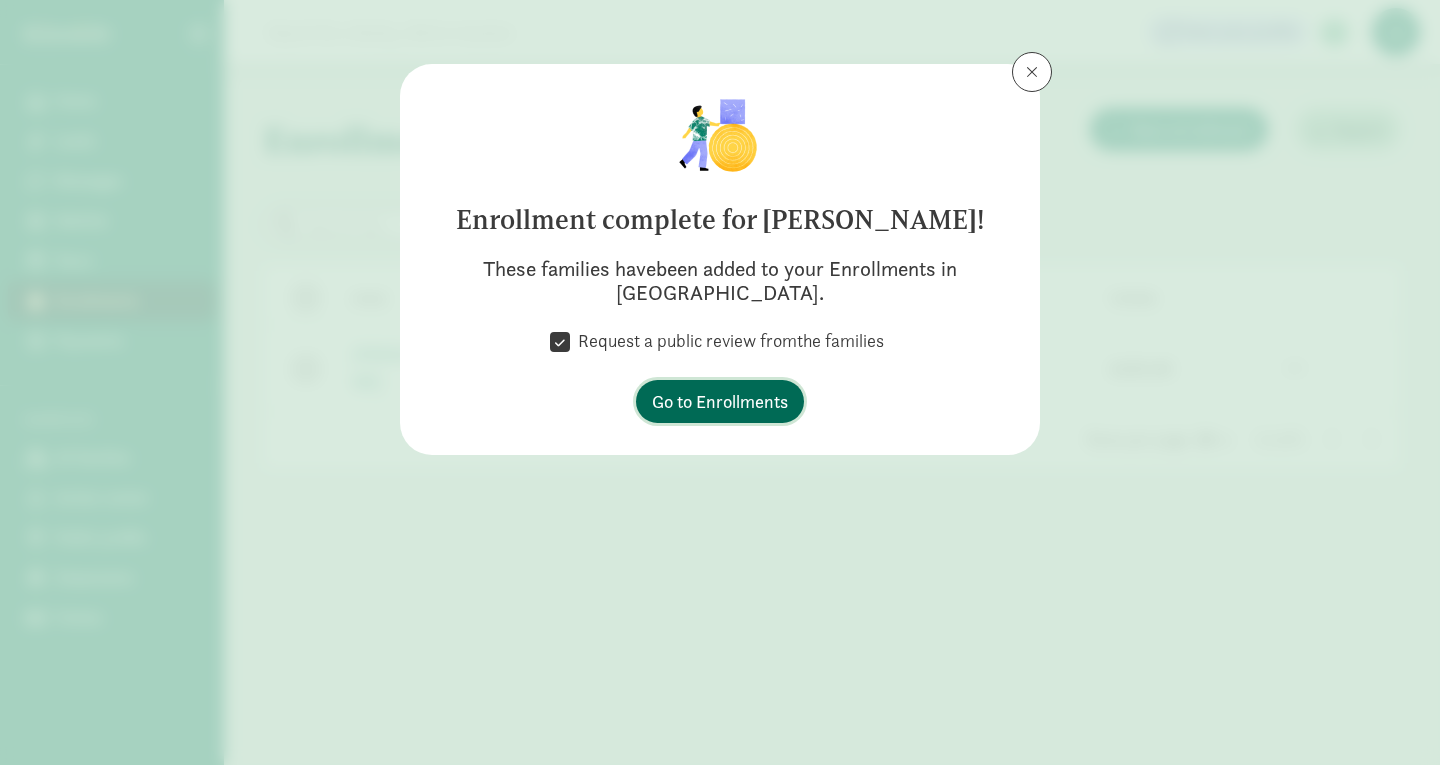 click on "Go to Enrollments" at bounding box center [720, 401] 